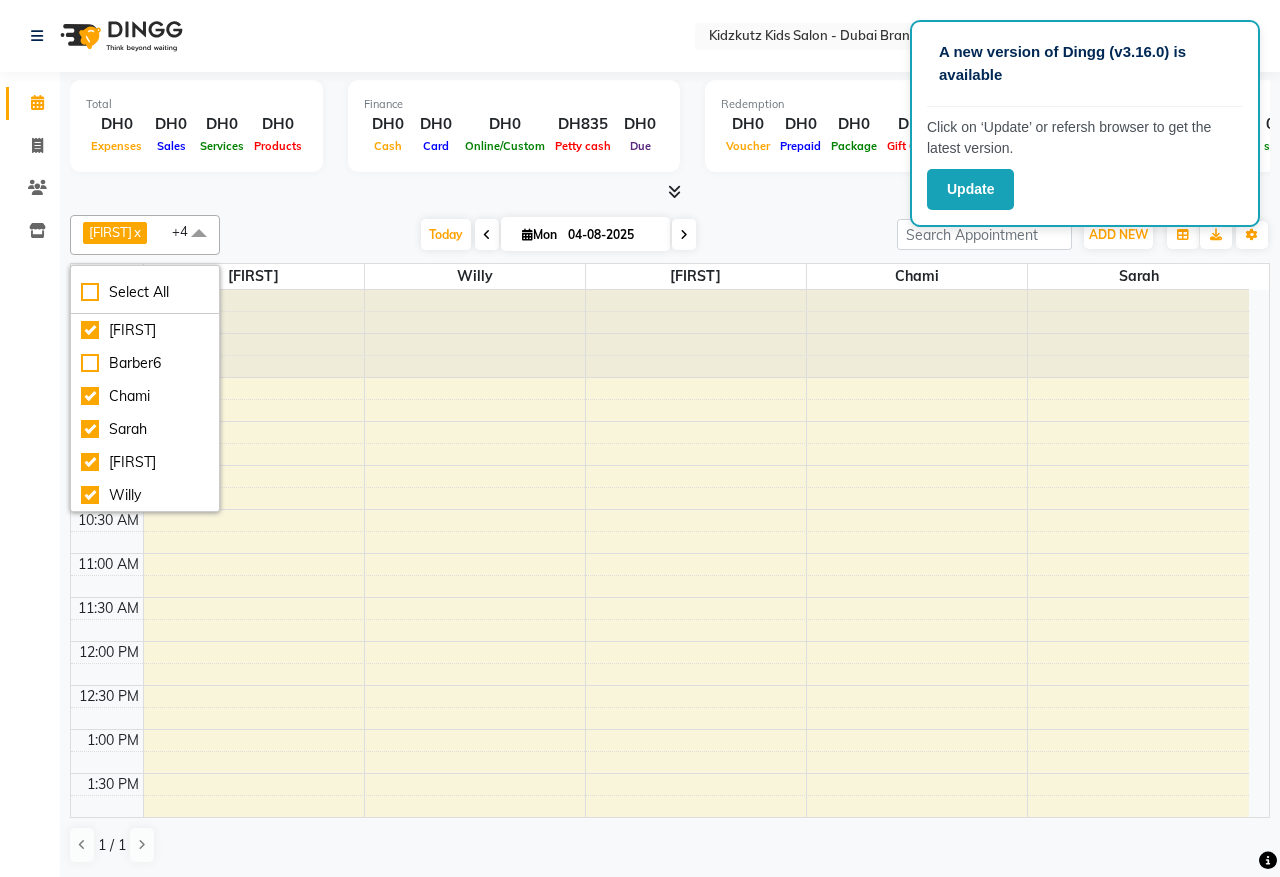 scroll, scrollTop: 0, scrollLeft: 0, axis: both 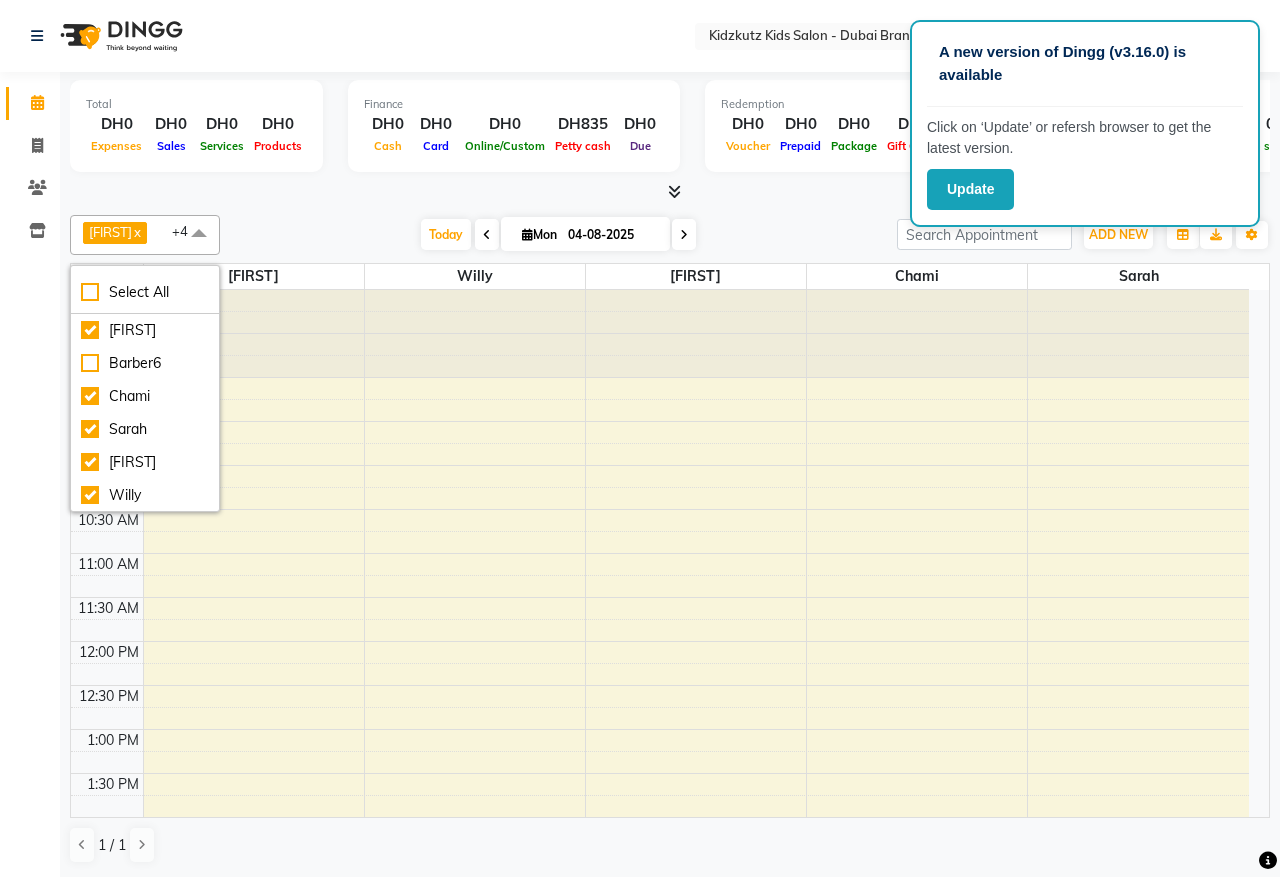 click at bounding box center (696, 410) 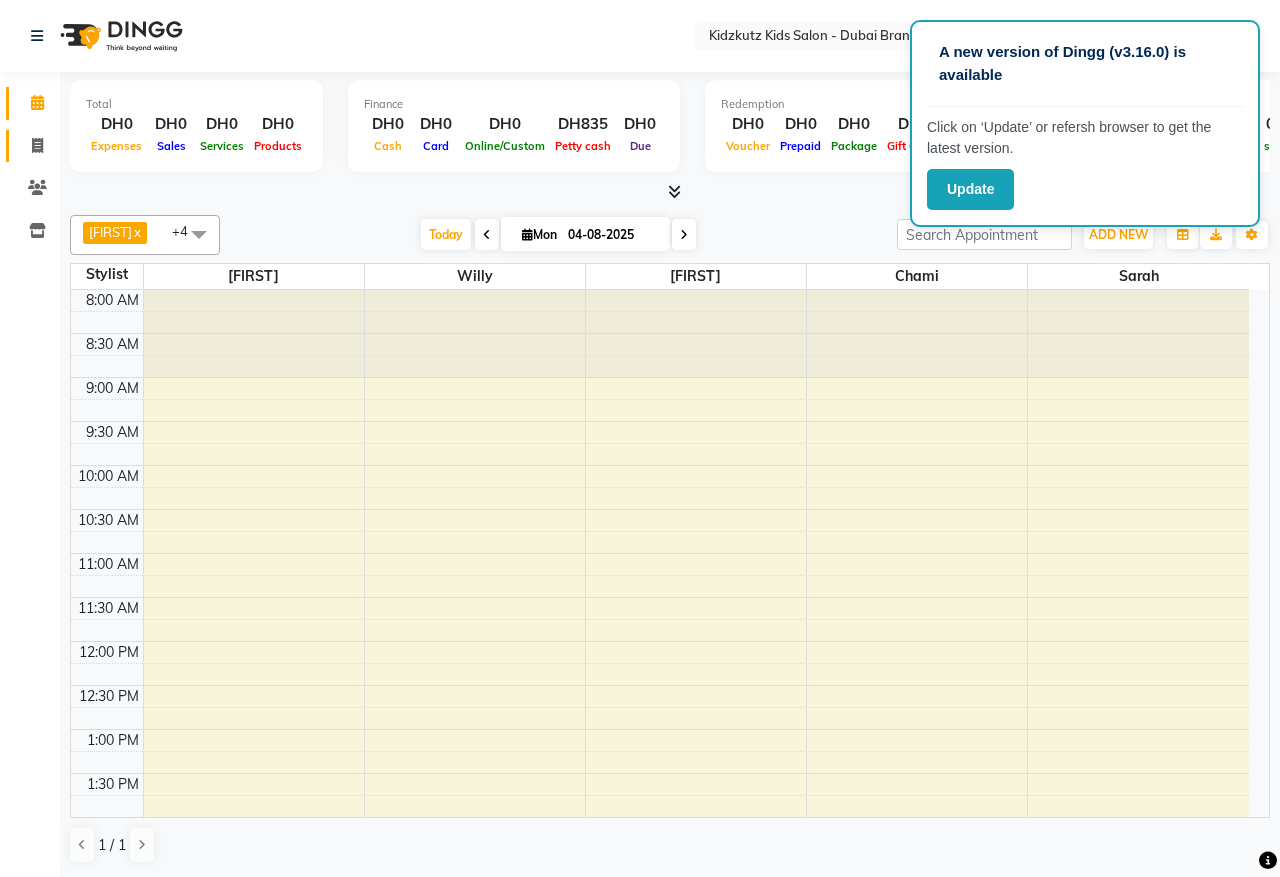 click 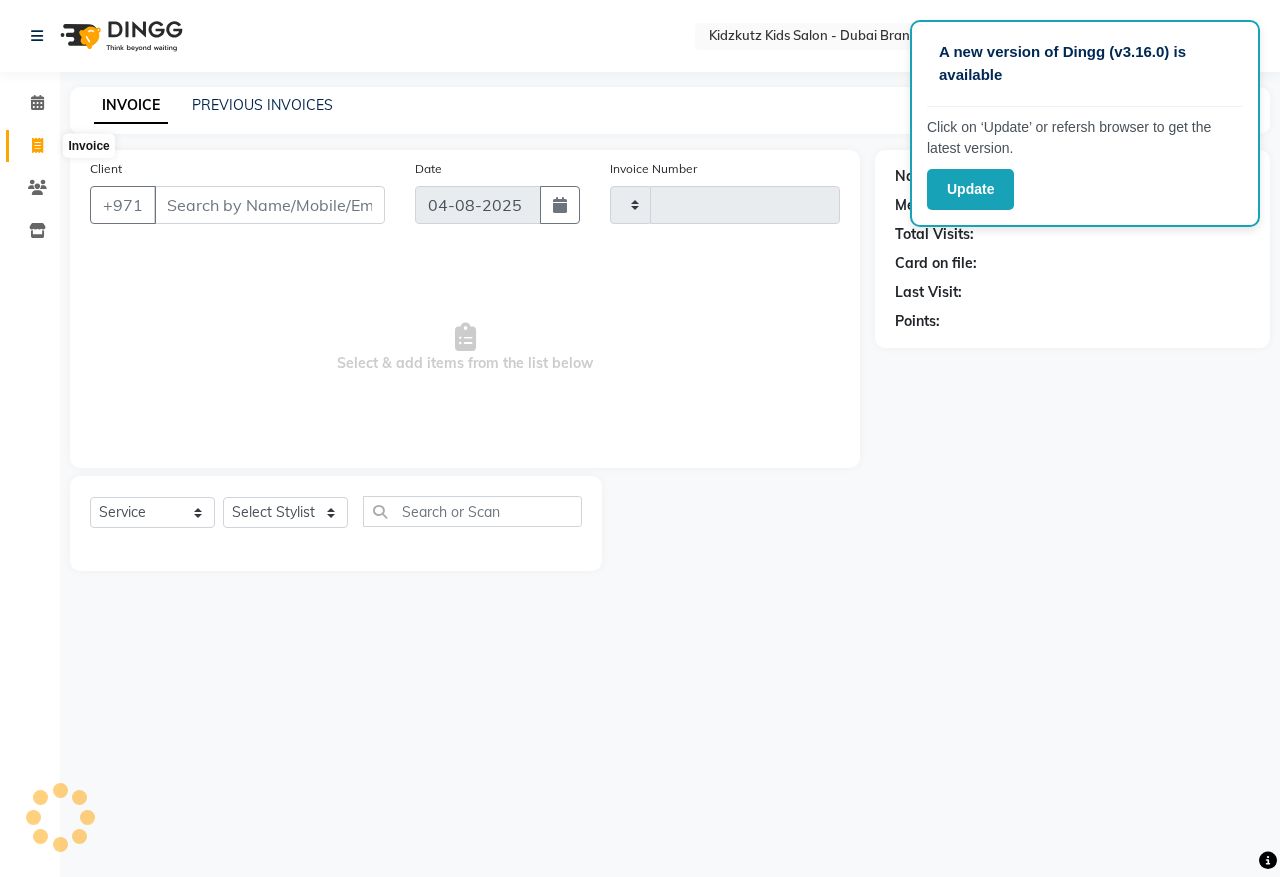 type on "0100" 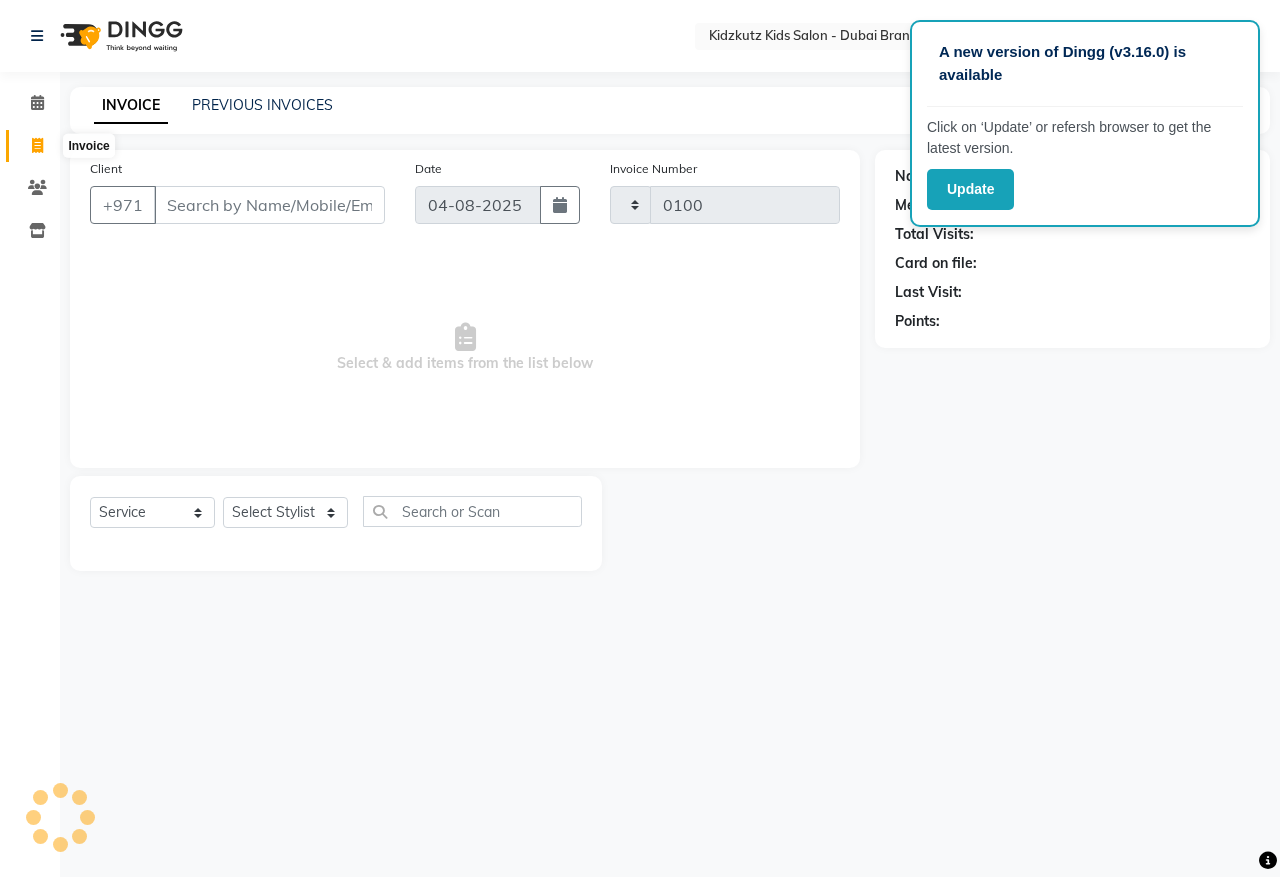 select on "8554" 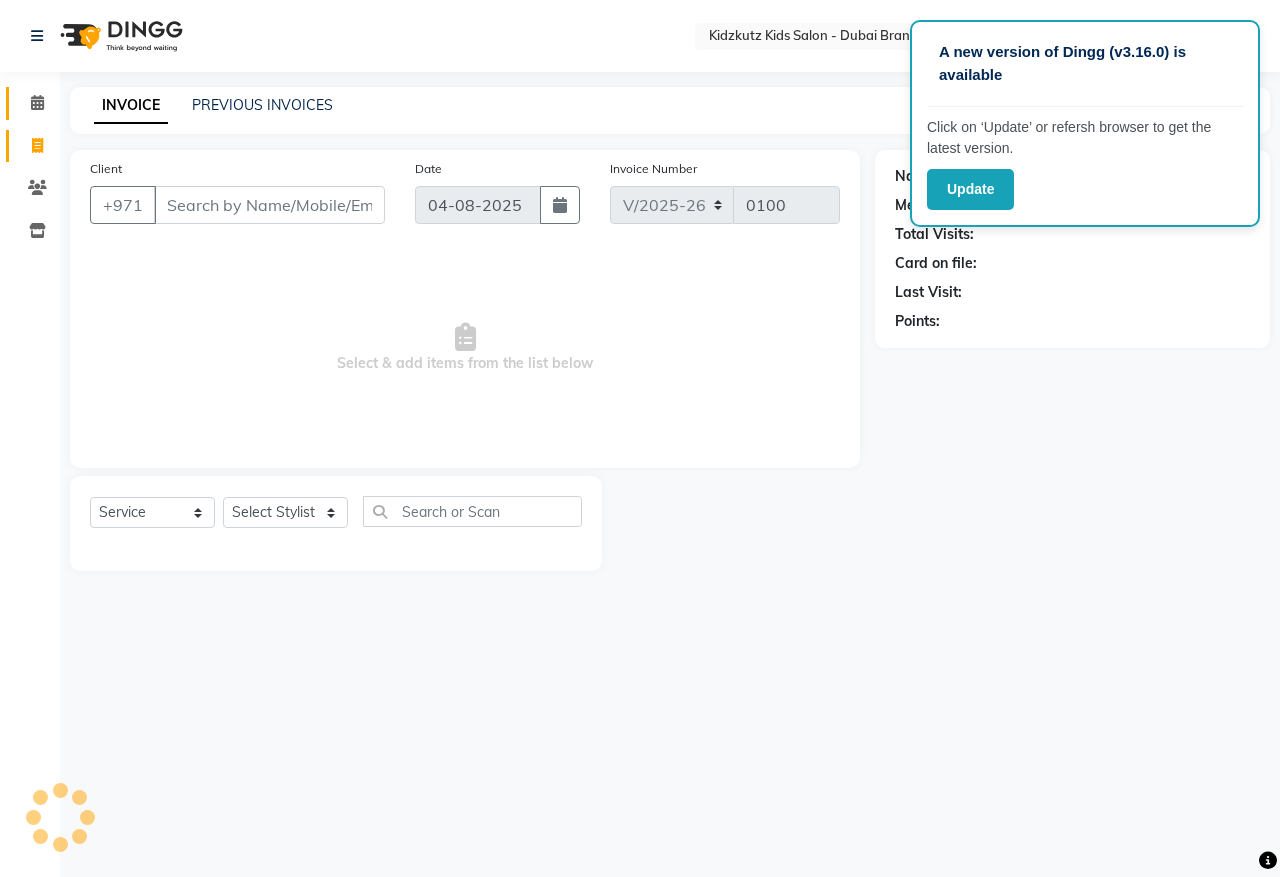 click 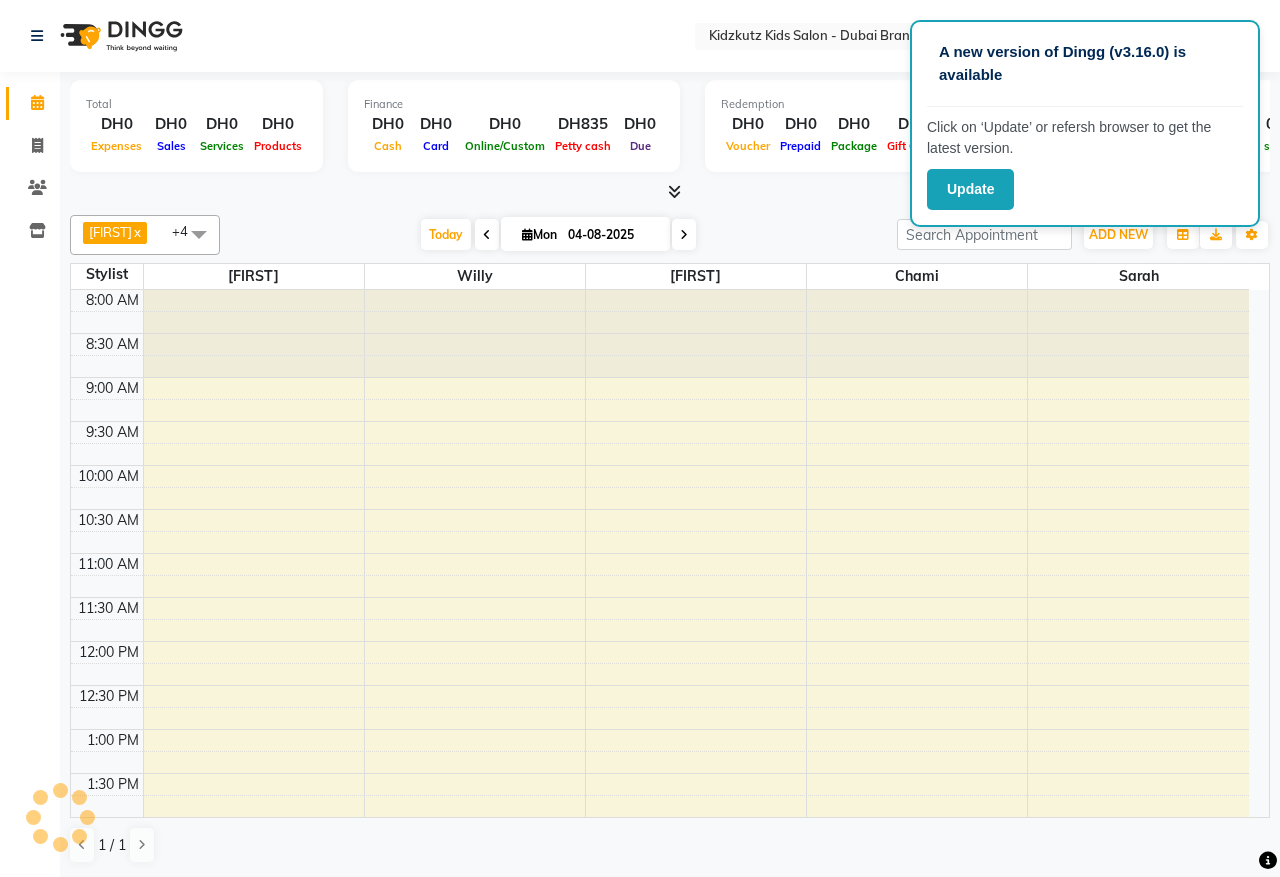 scroll, scrollTop: 0, scrollLeft: 0, axis: both 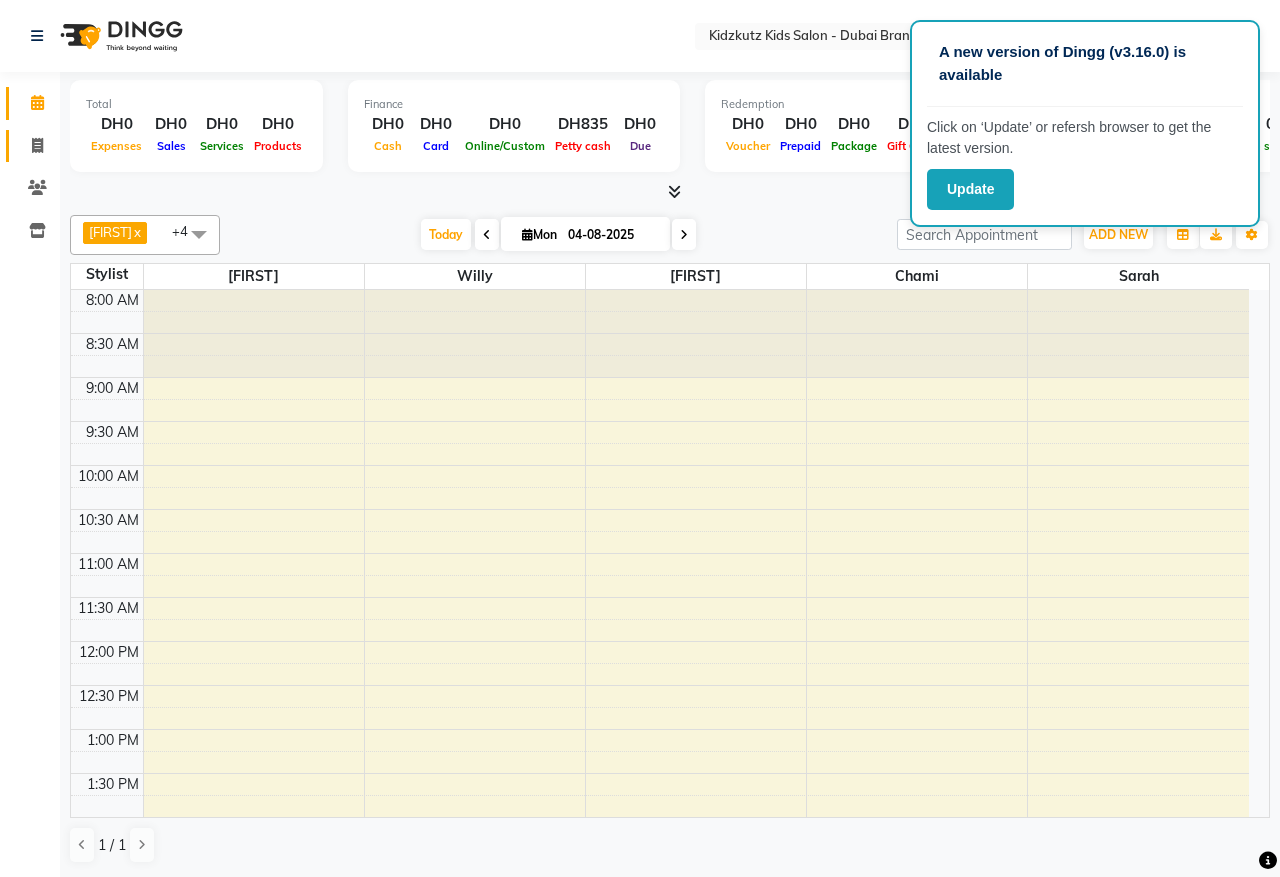 click 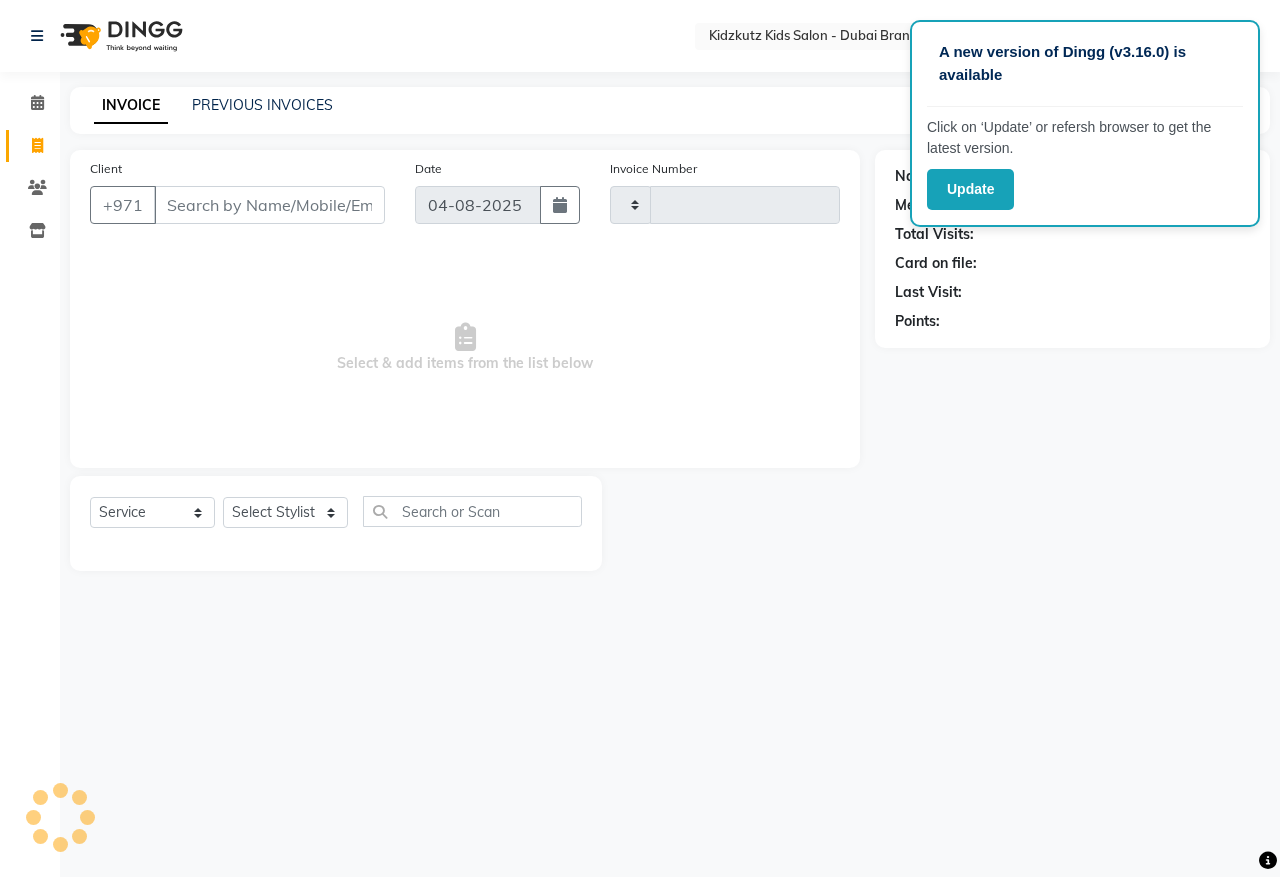 type on "0100" 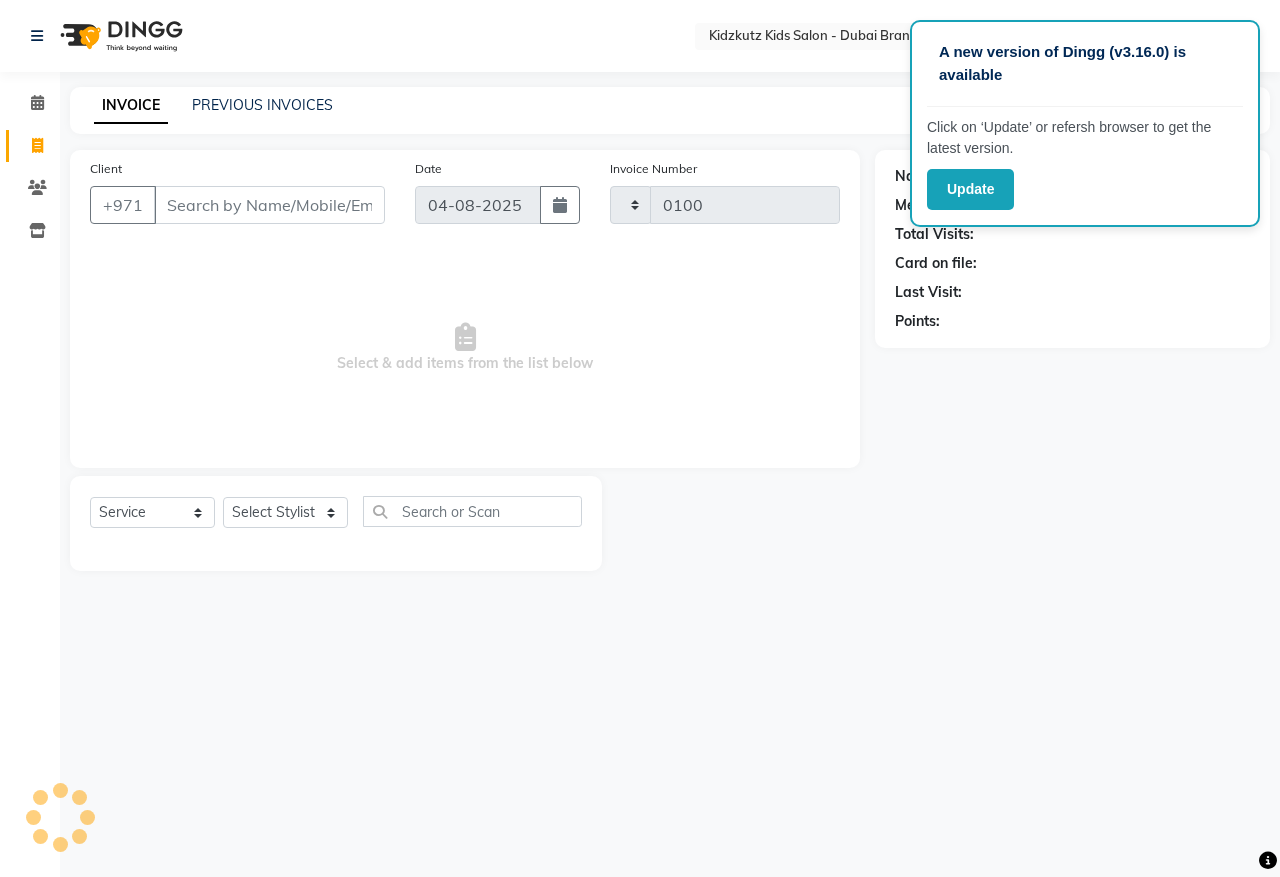select on "8554" 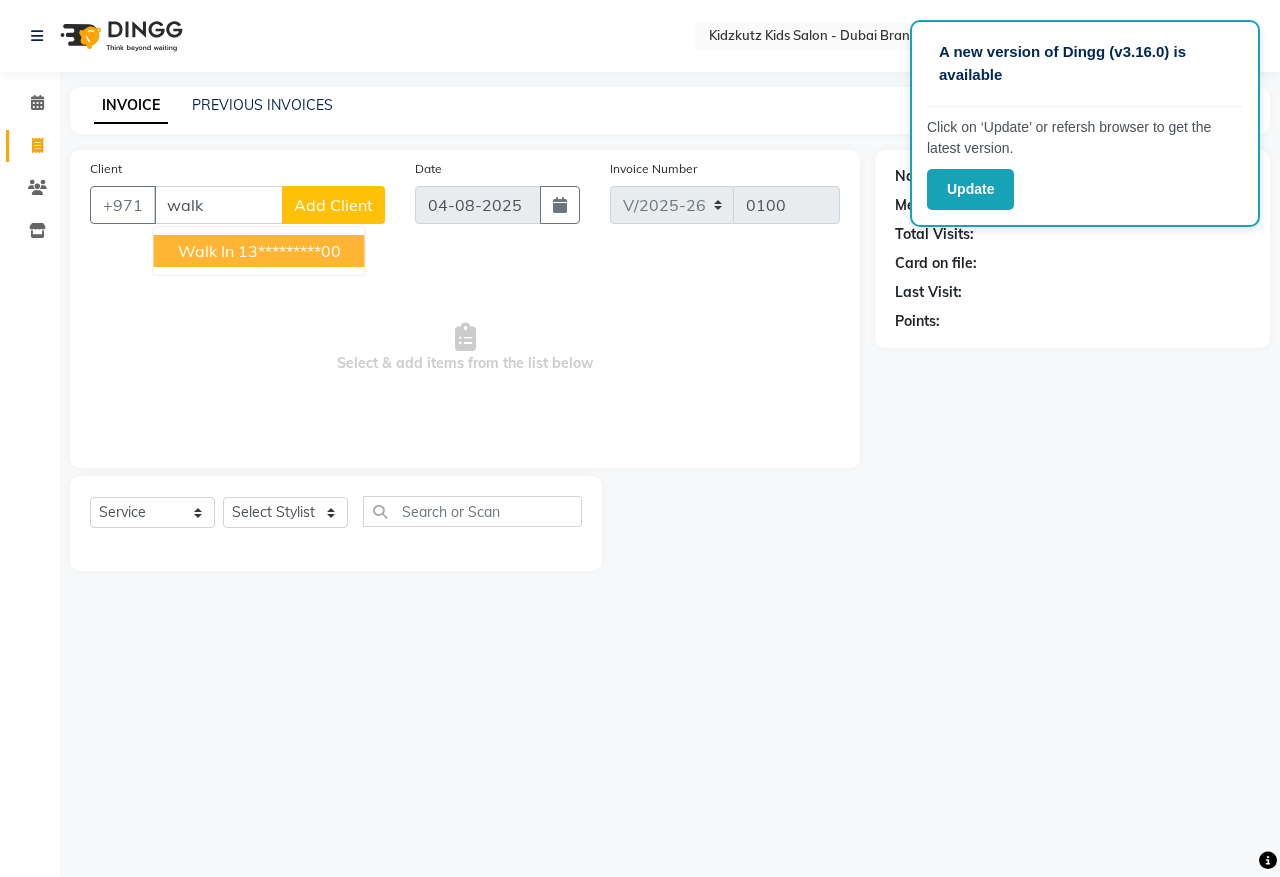 click on "13*********00" at bounding box center [289, 251] 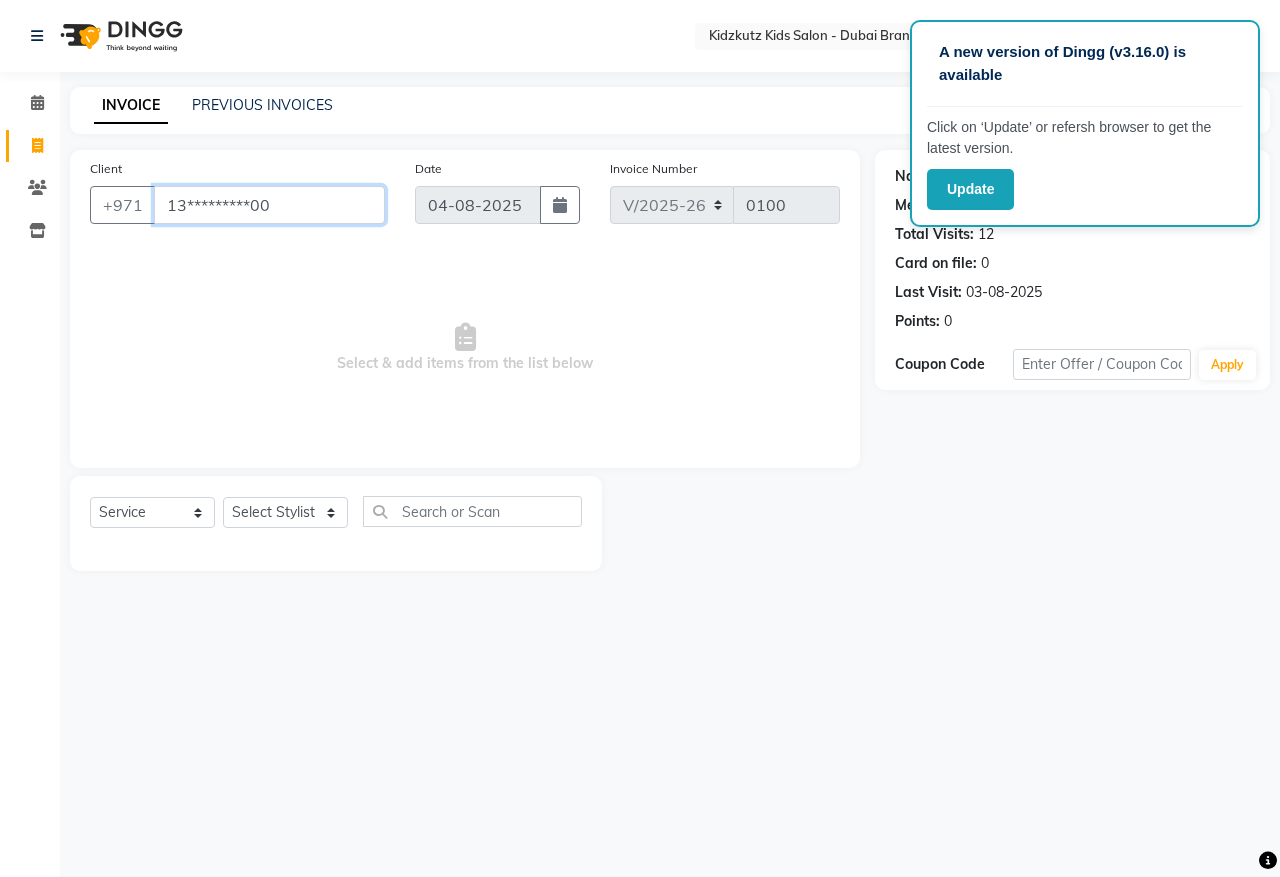 click on "13*********00" at bounding box center [269, 205] 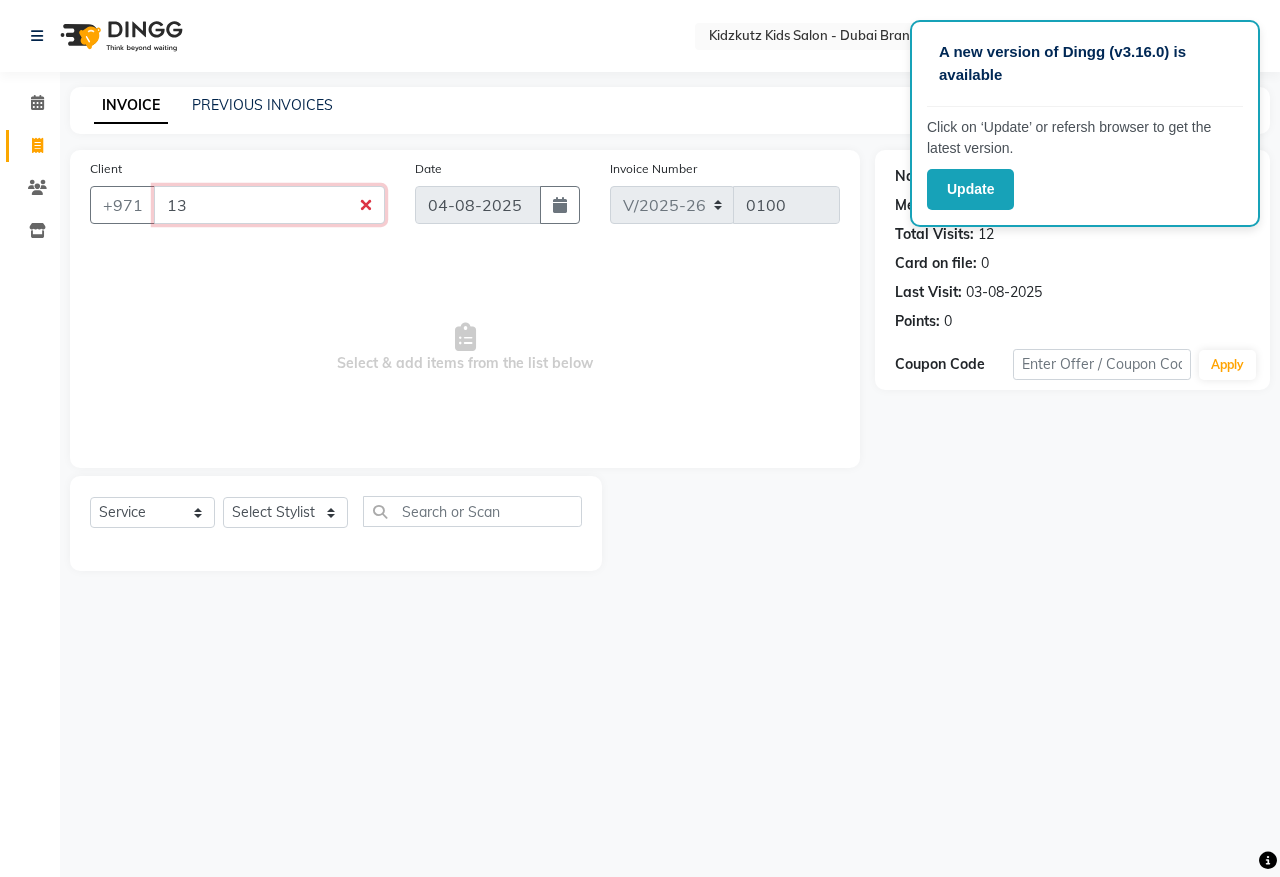 type on "1" 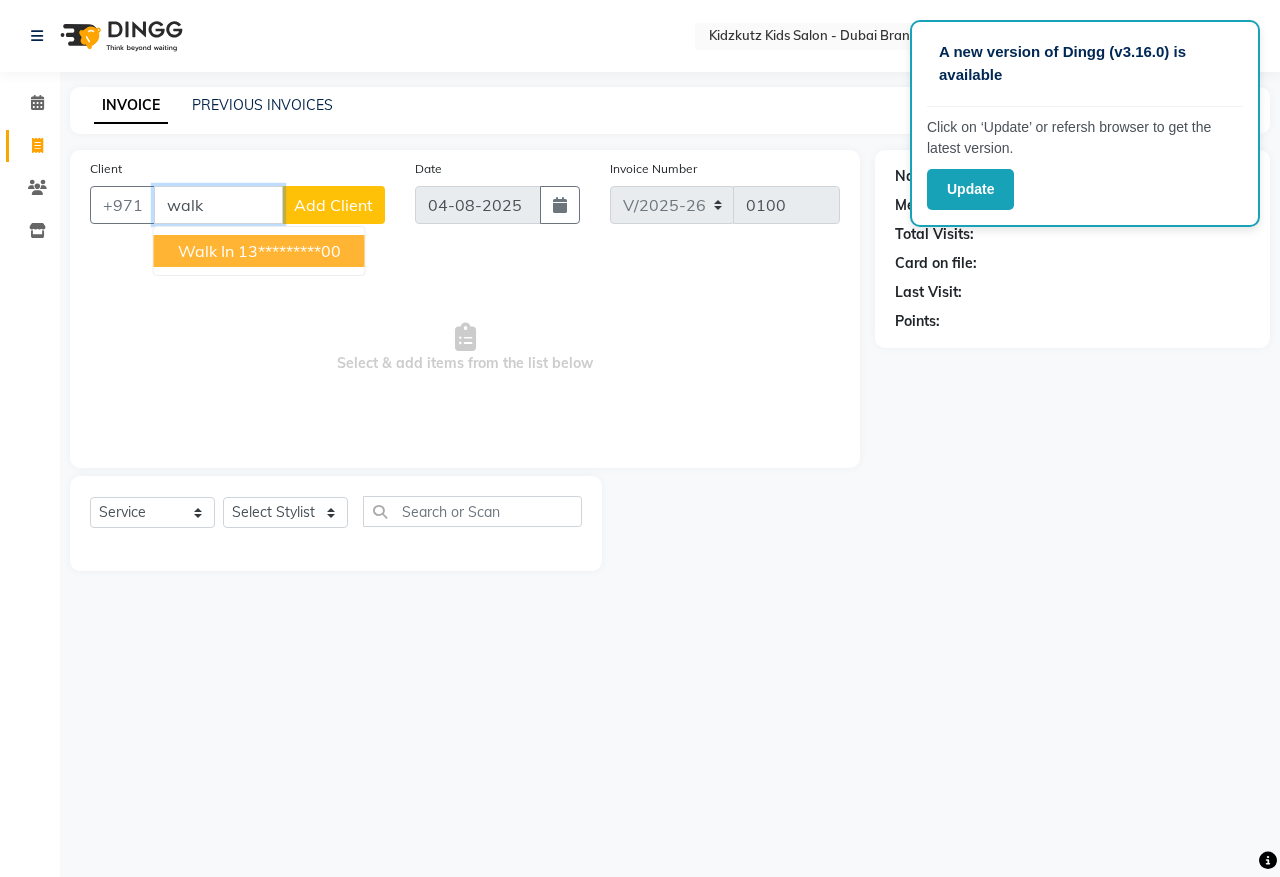click on "13*********00" at bounding box center (289, 251) 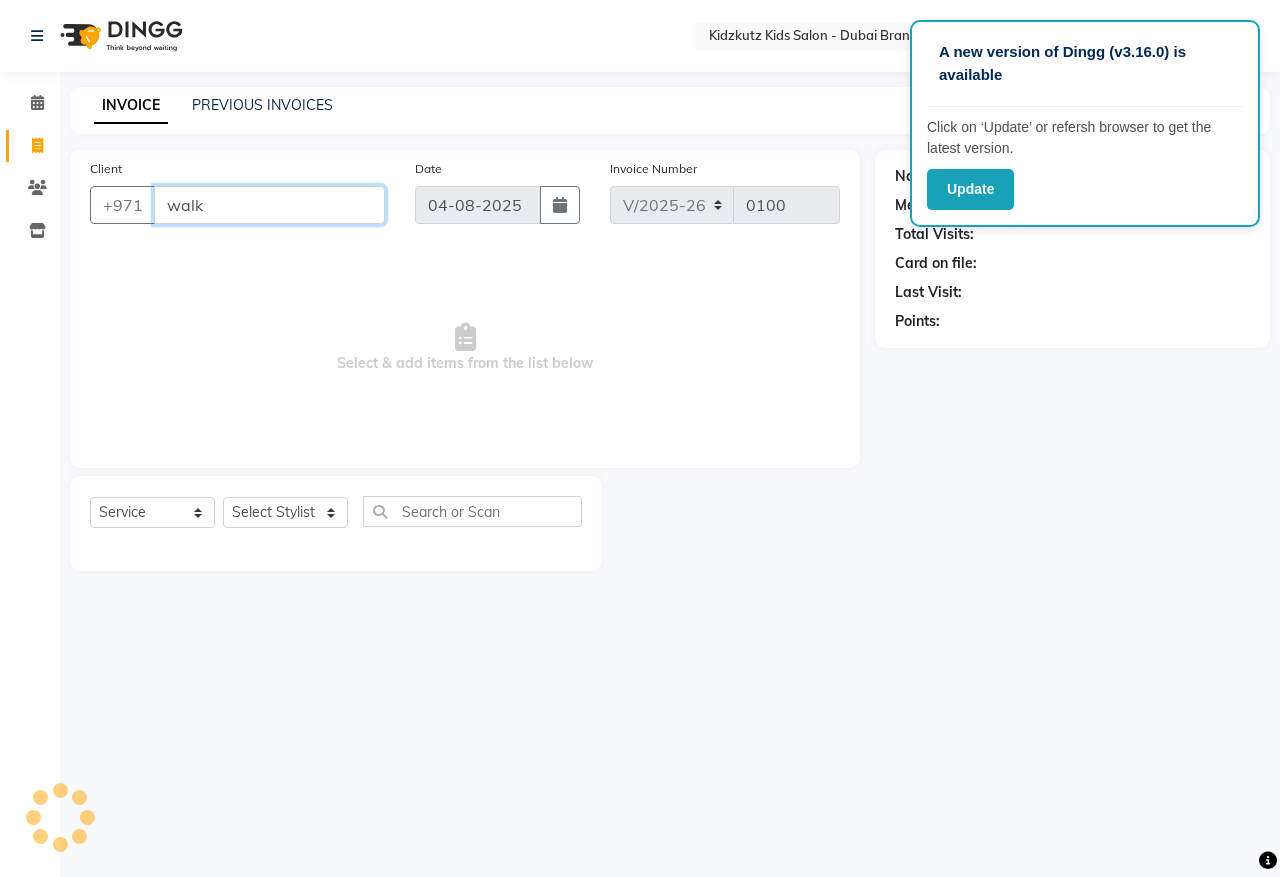 type on "13*********00" 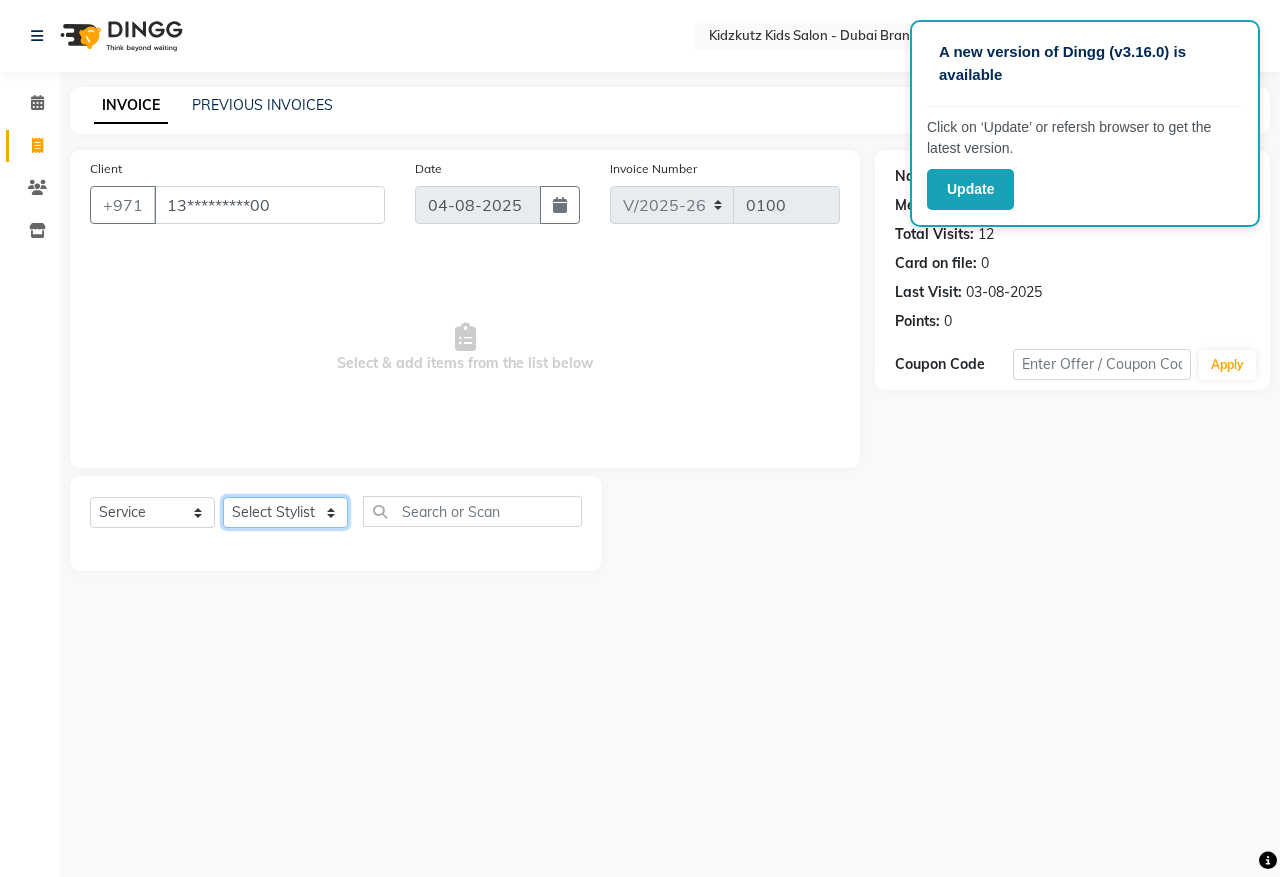 click on "Select Stylist Aris Barber6 Chami Mr. Marwan Sales Sarah Victor Willy" 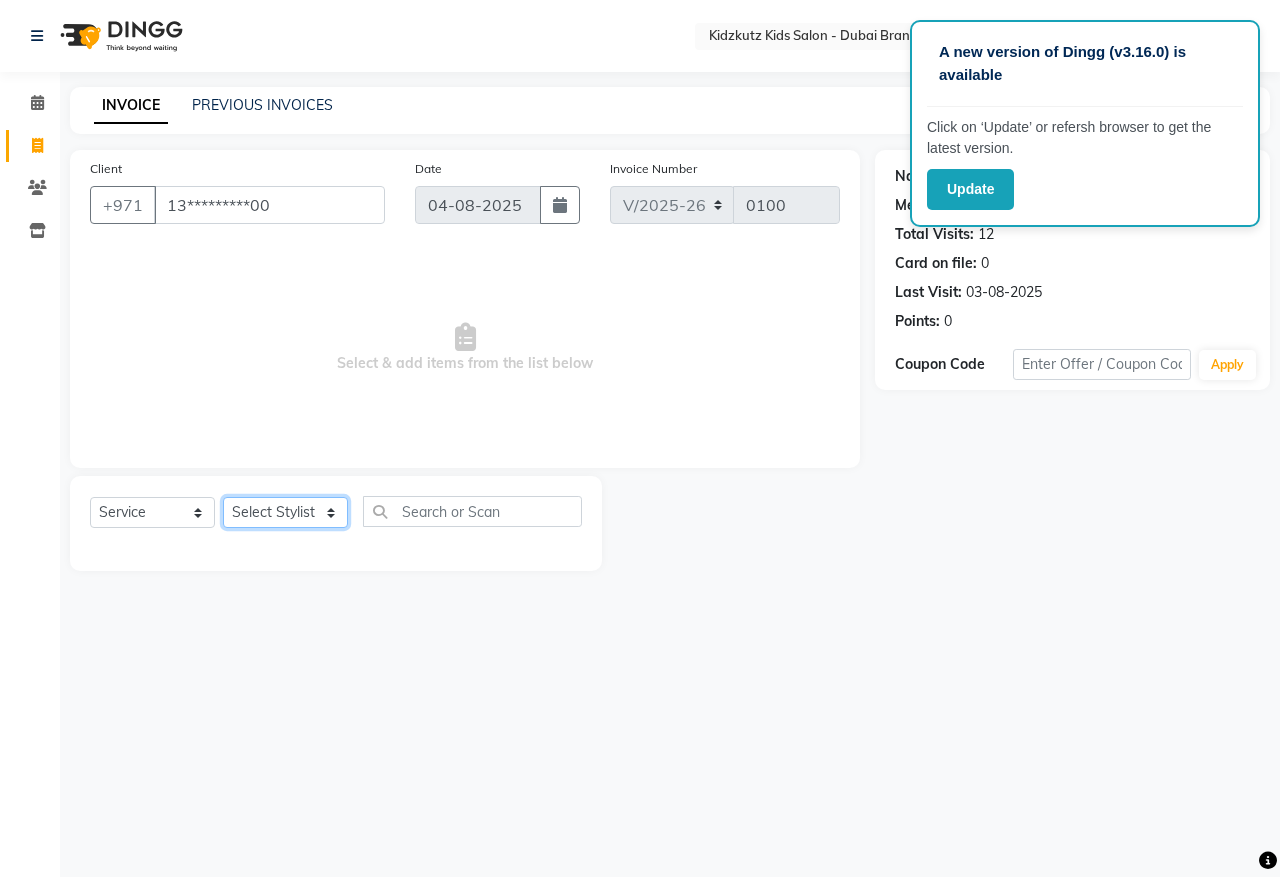 select on "84880" 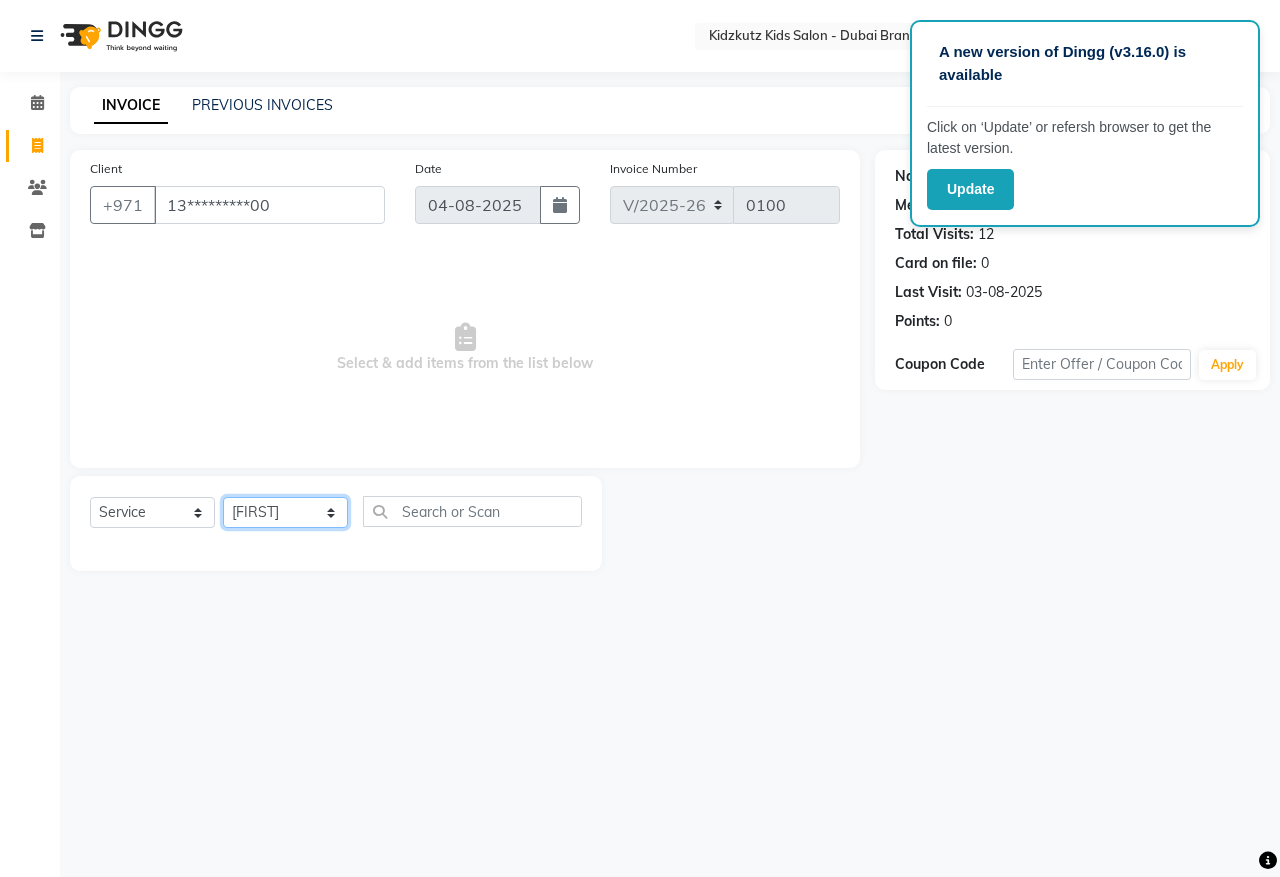 click on "Select Stylist Aris Barber6 Chami Mr. Marwan Sales Sarah Victor Willy" 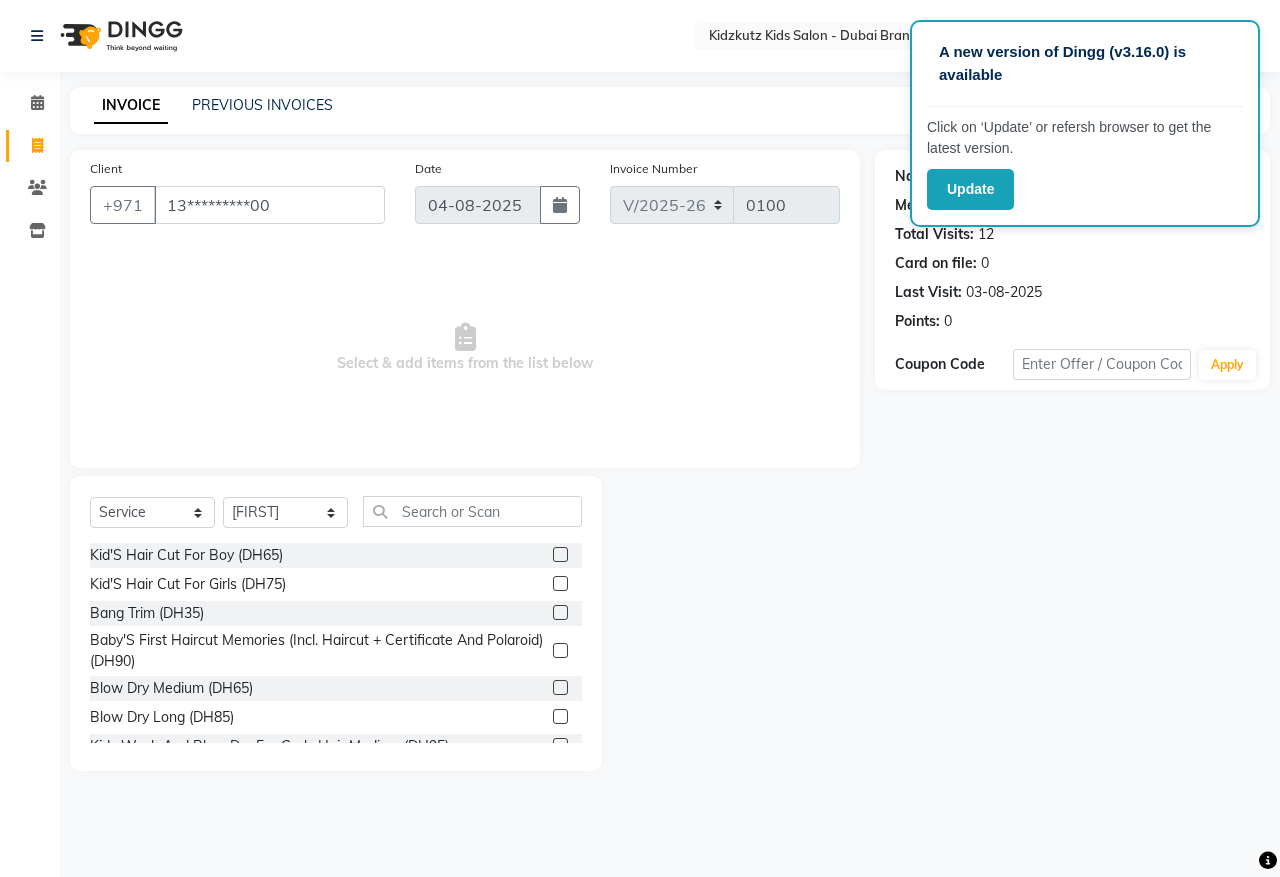 click on "Kid'S Hair Cut For Boy (DH65)" 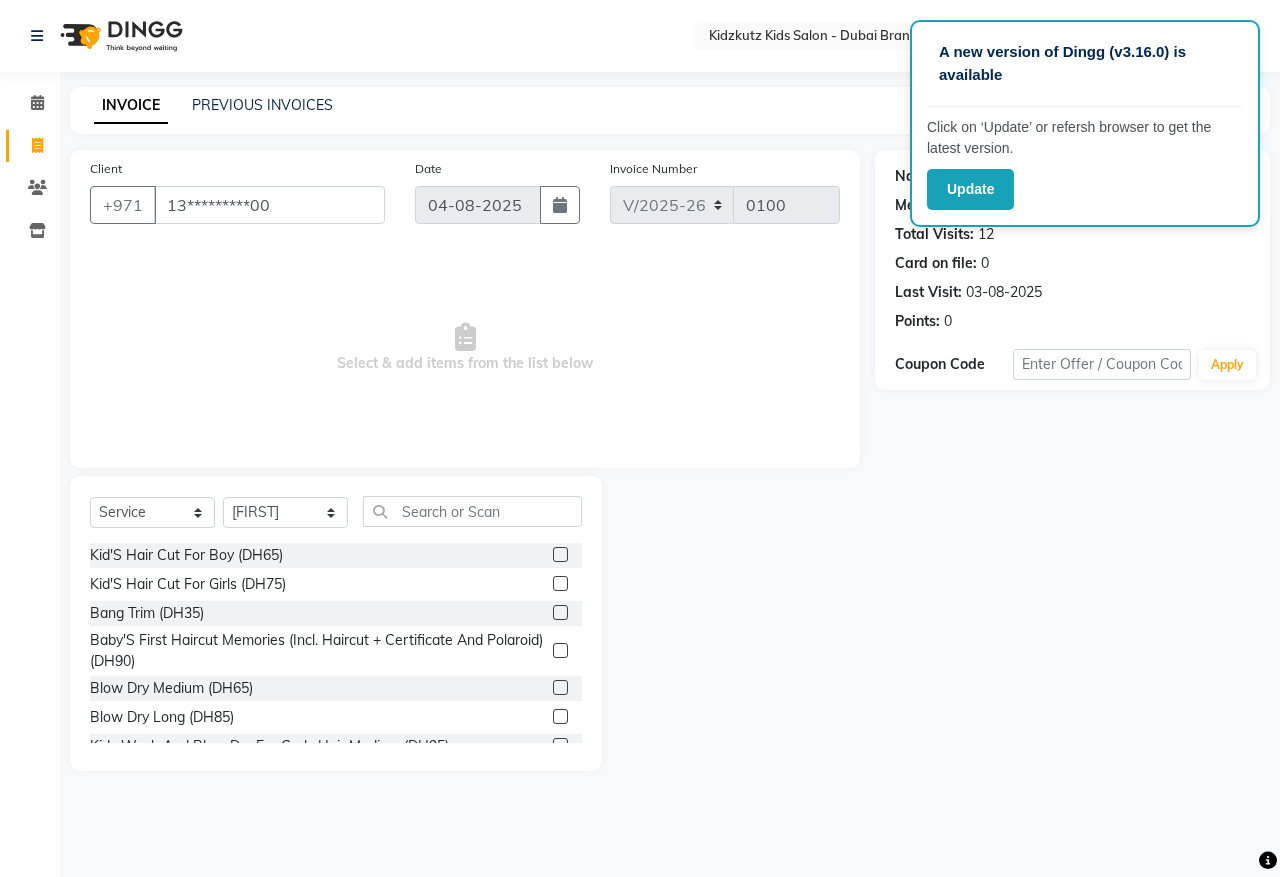 click 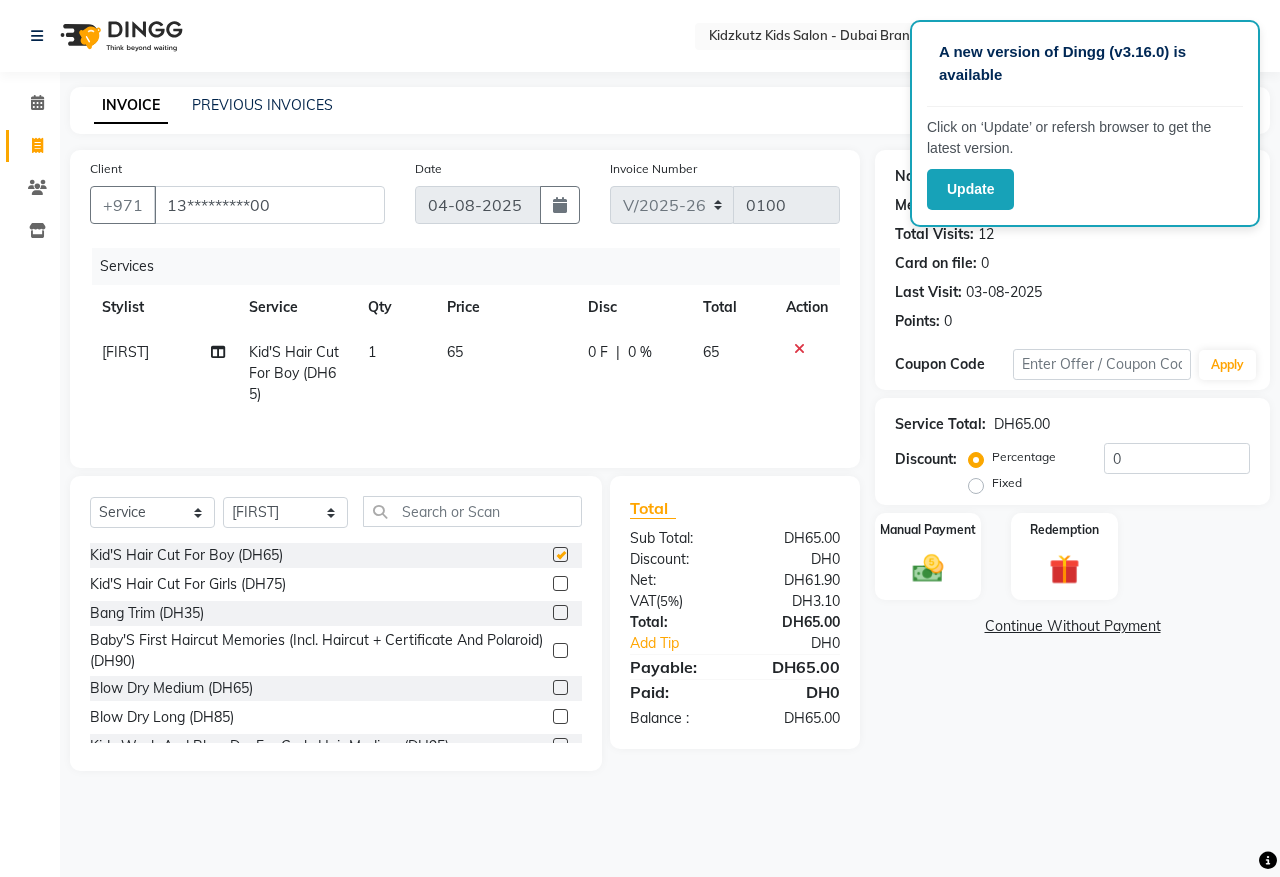 checkbox on "false" 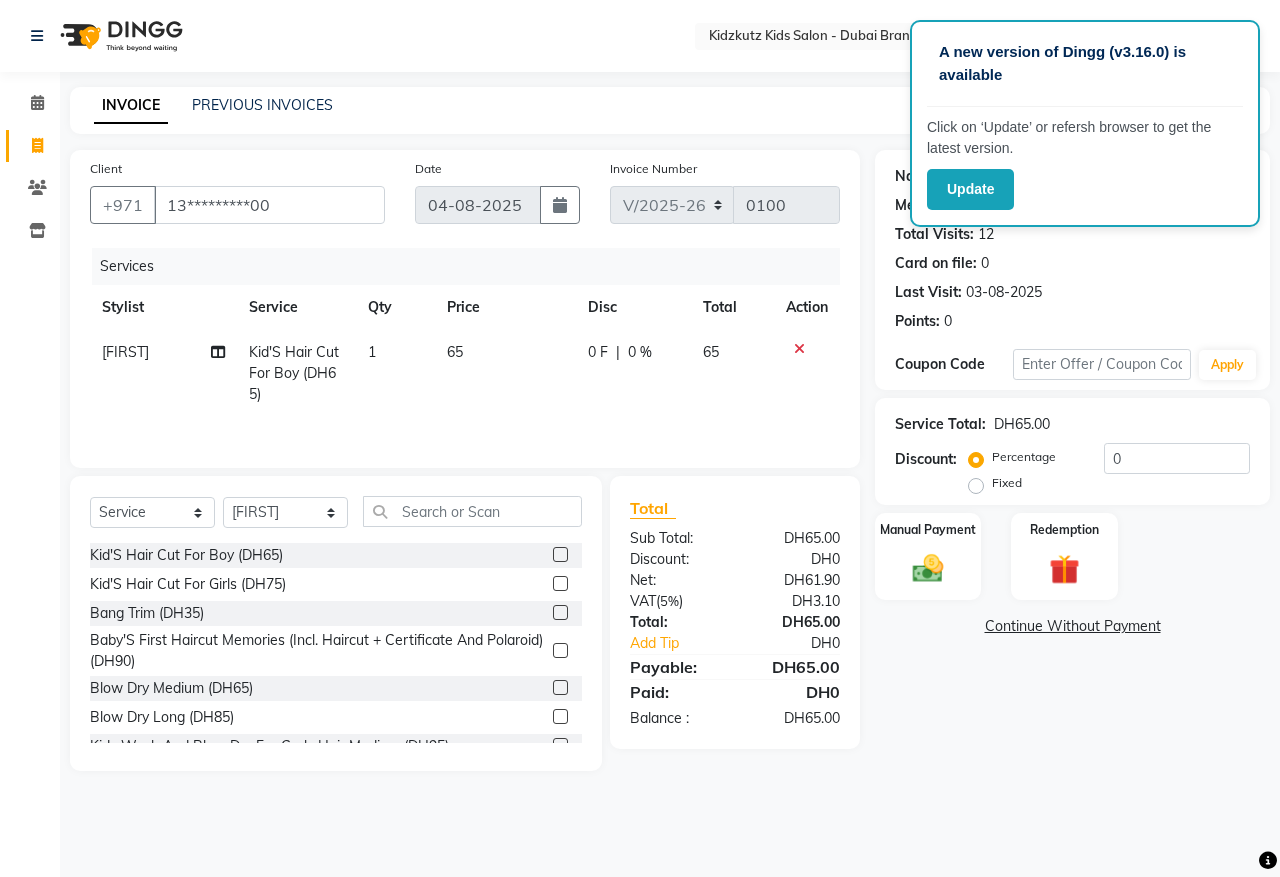 click 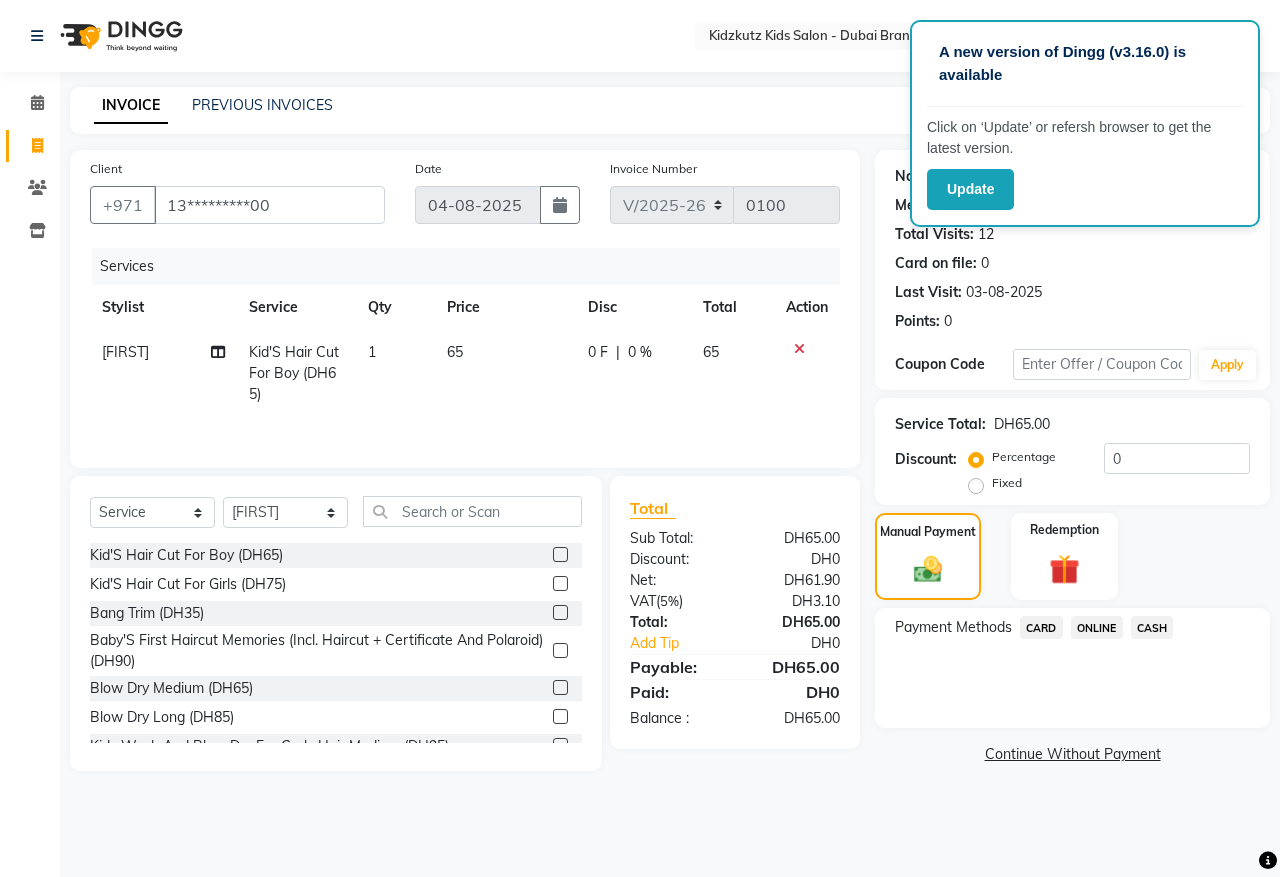 click on "CASH" 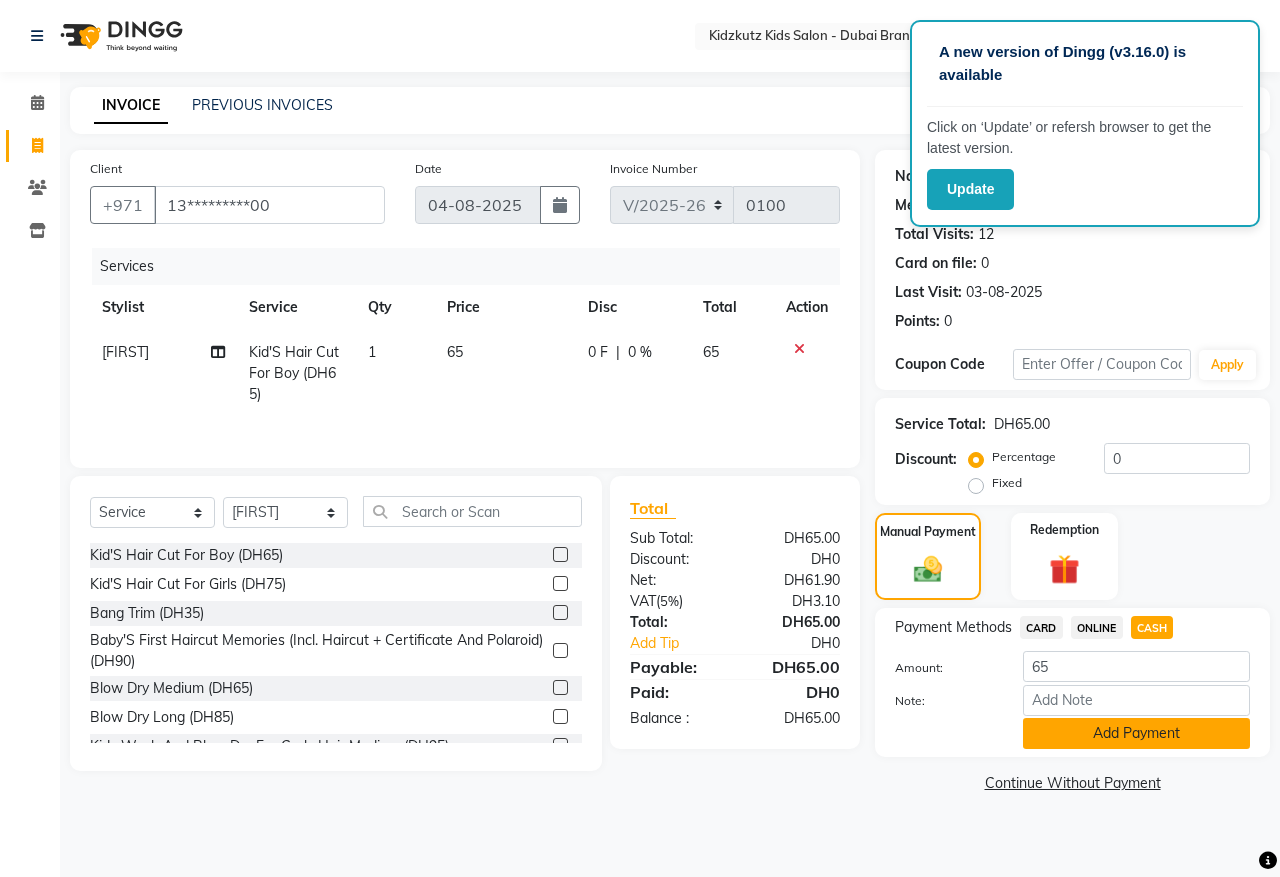 click on "Add Payment" 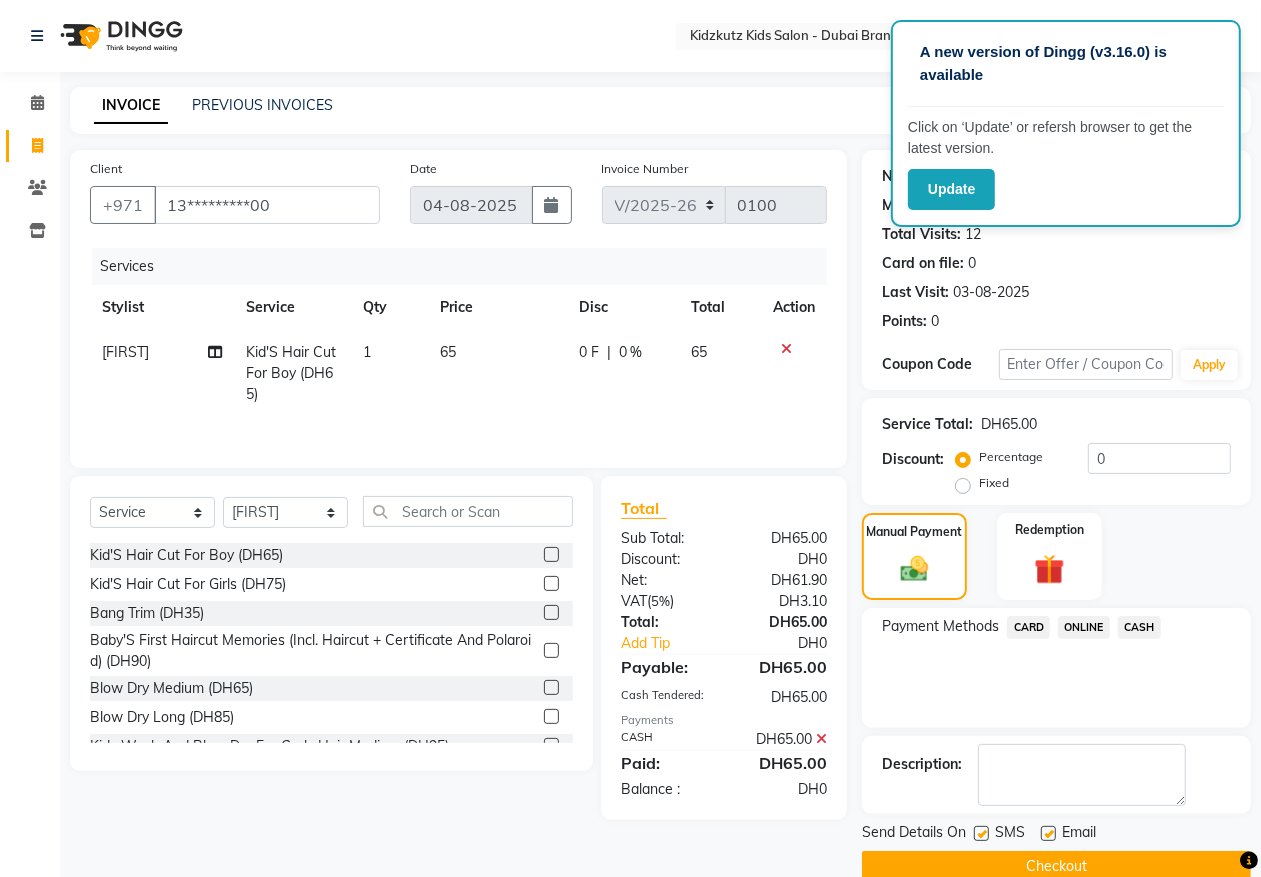 click on "Checkout" 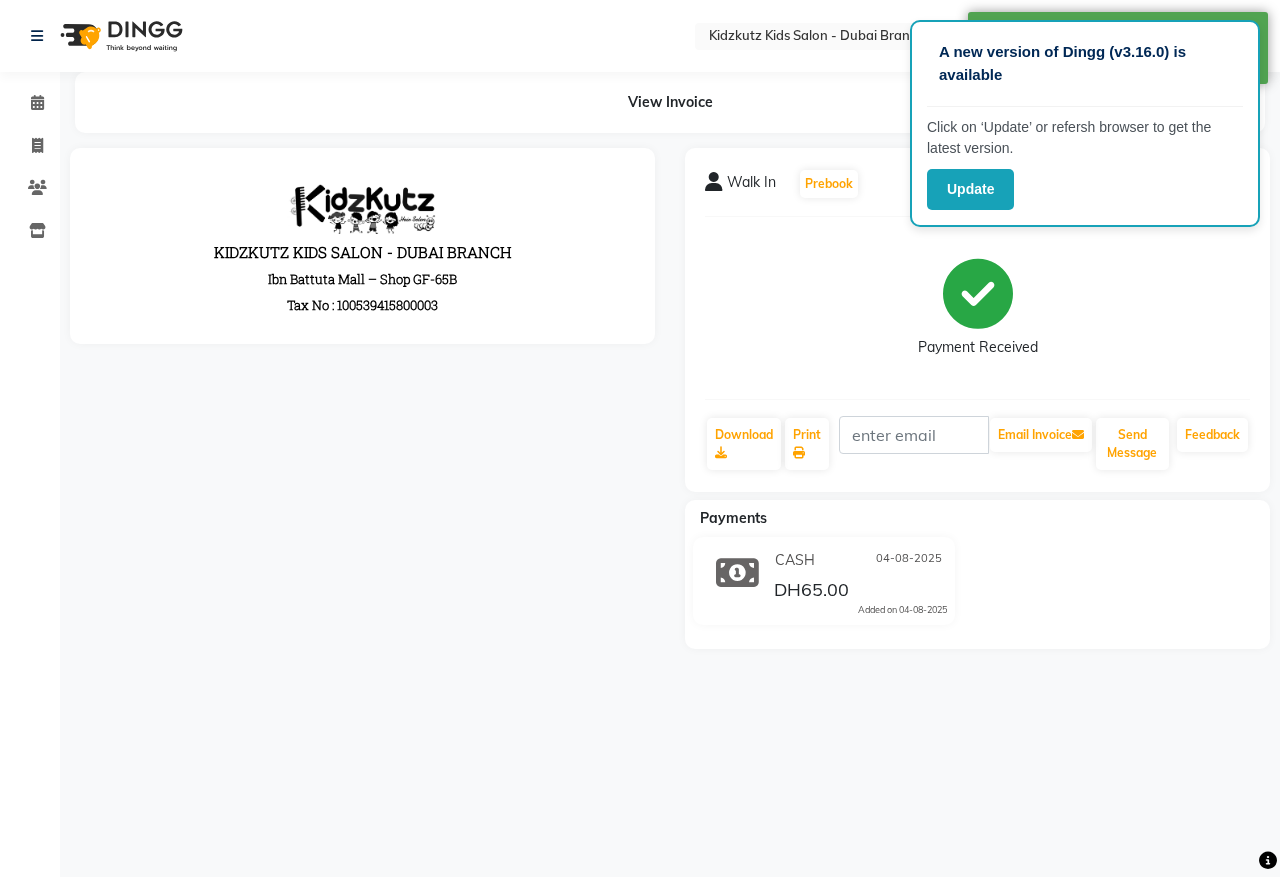 scroll, scrollTop: 0, scrollLeft: 0, axis: both 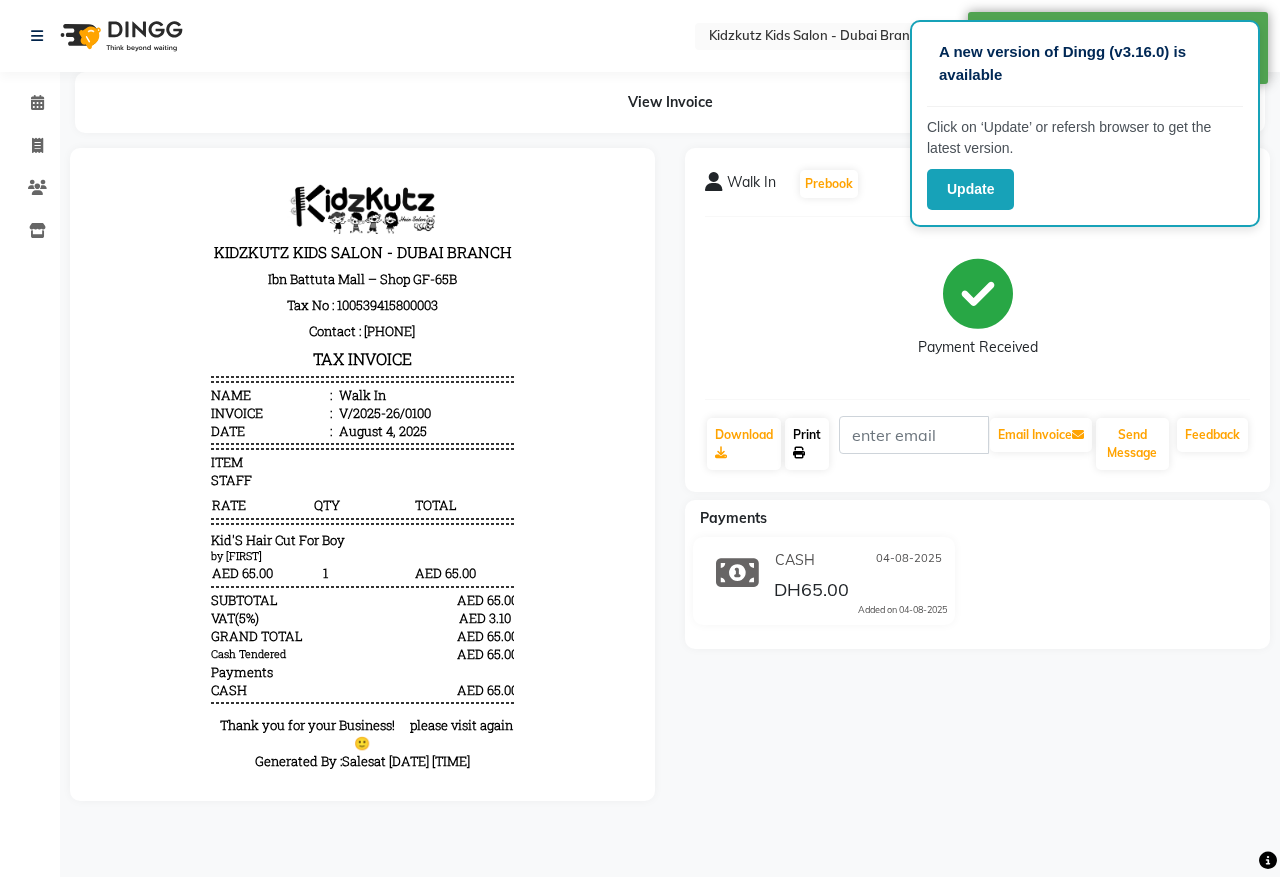click on "Print" 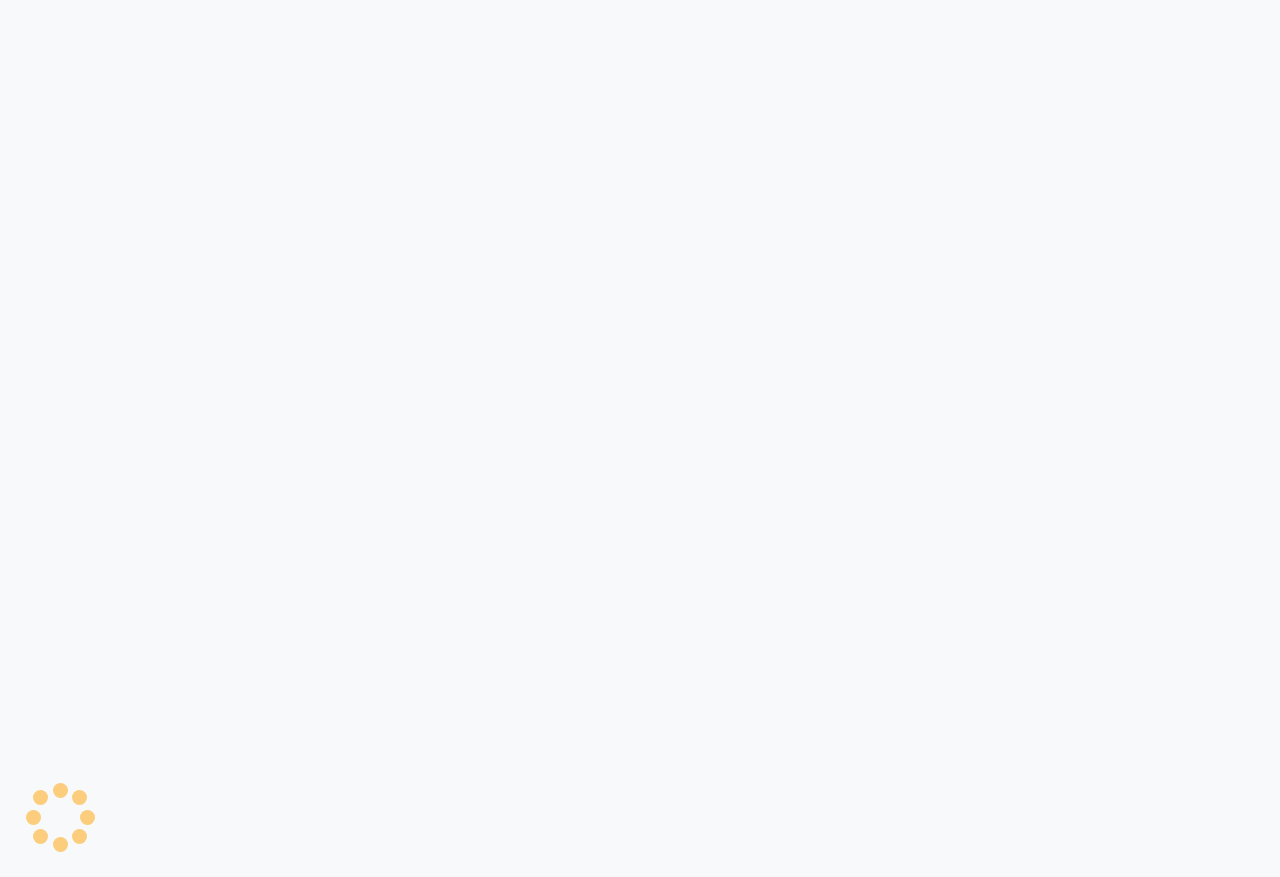 scroll, scrollTop: 0, scrollLeft: 0, axis: both 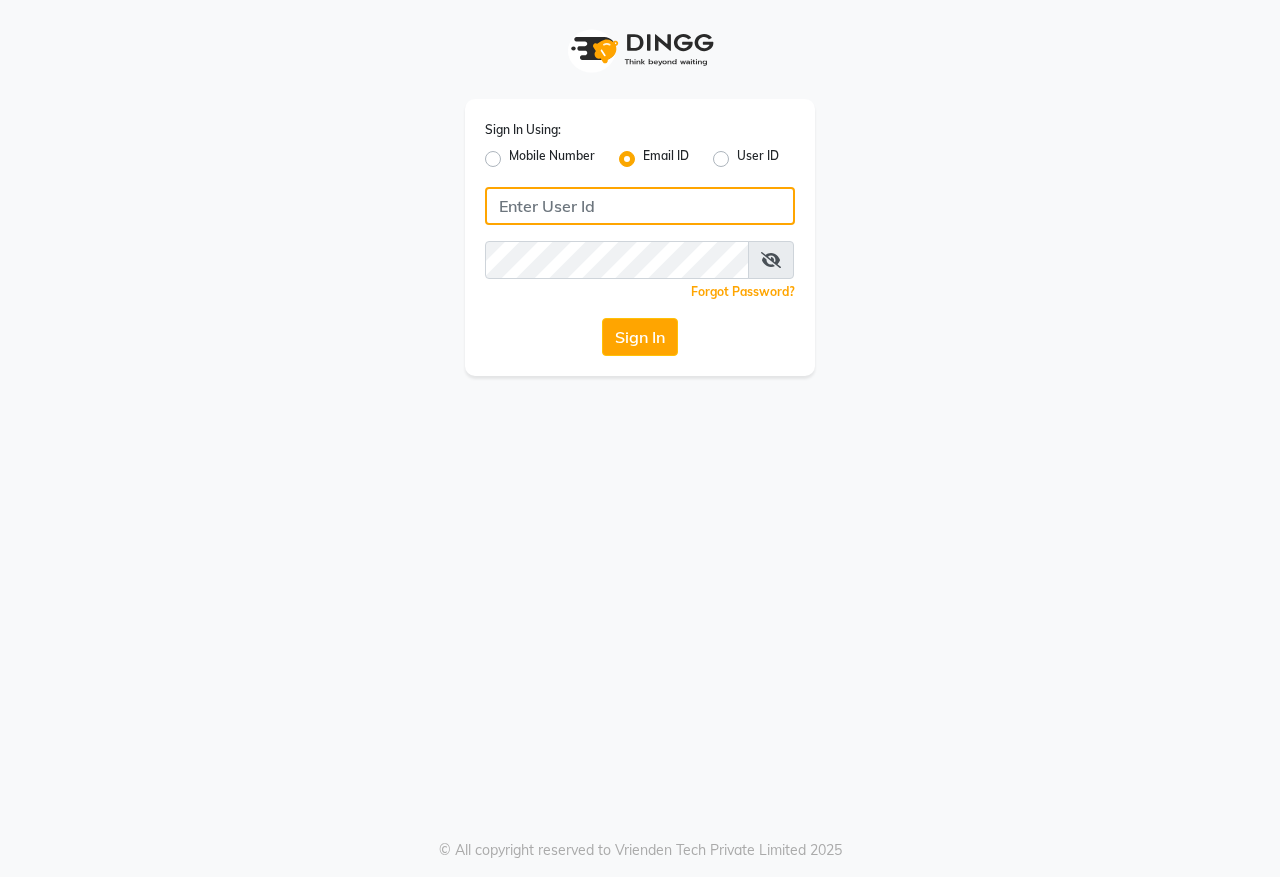 type on "sales@[example.com]" 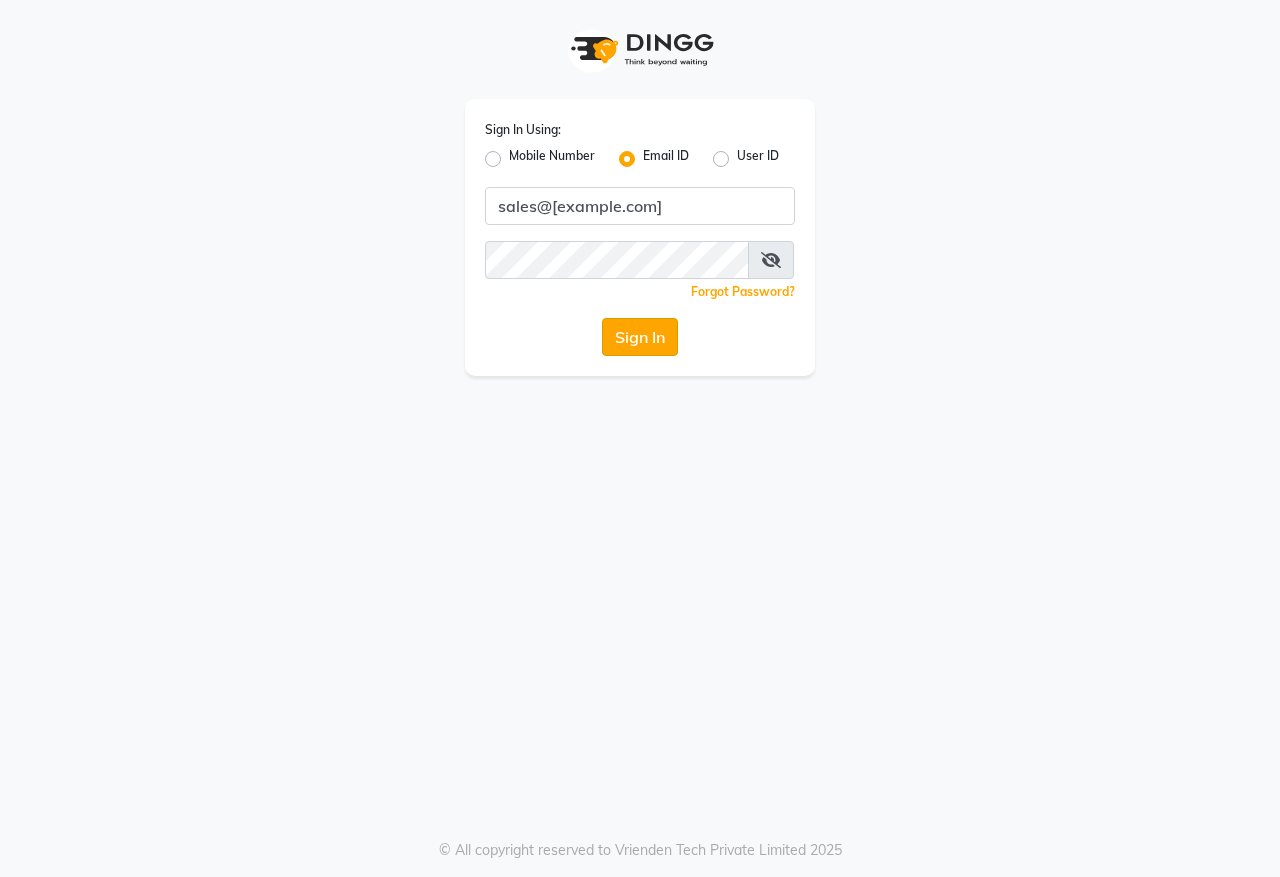 click on "Sign In" 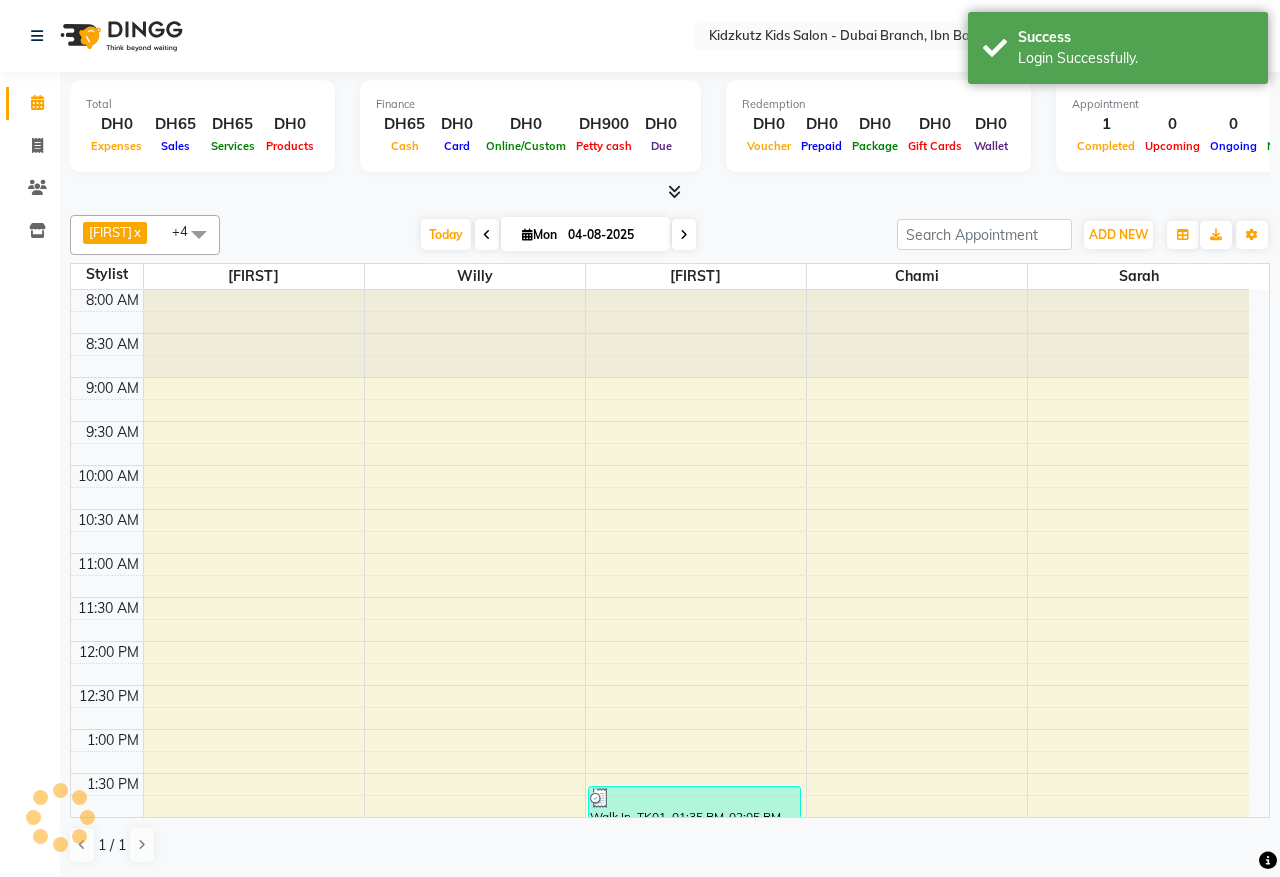 scroll, scrollTop: 535, scrollLeft: 0, axis: vertical 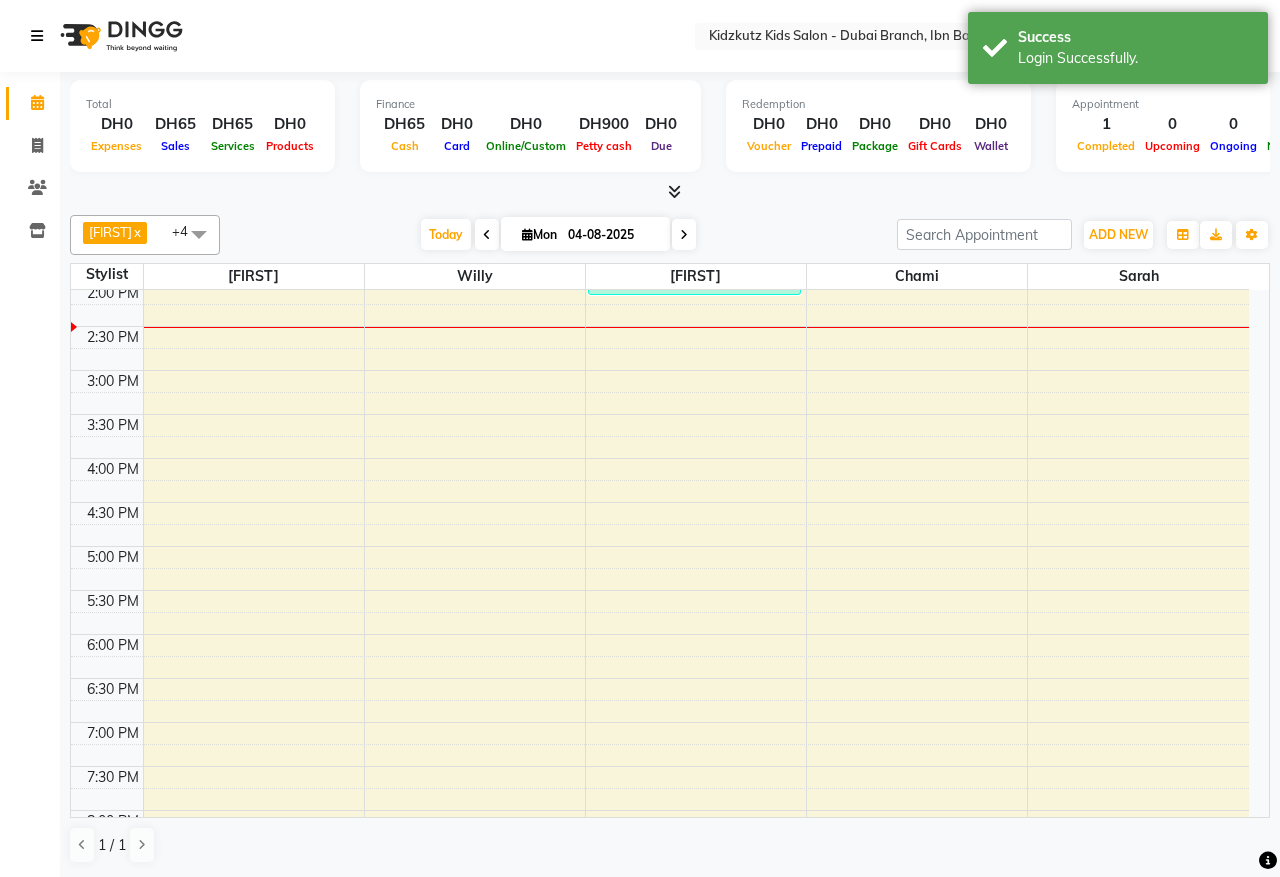 click at bounding box center (41, 36) 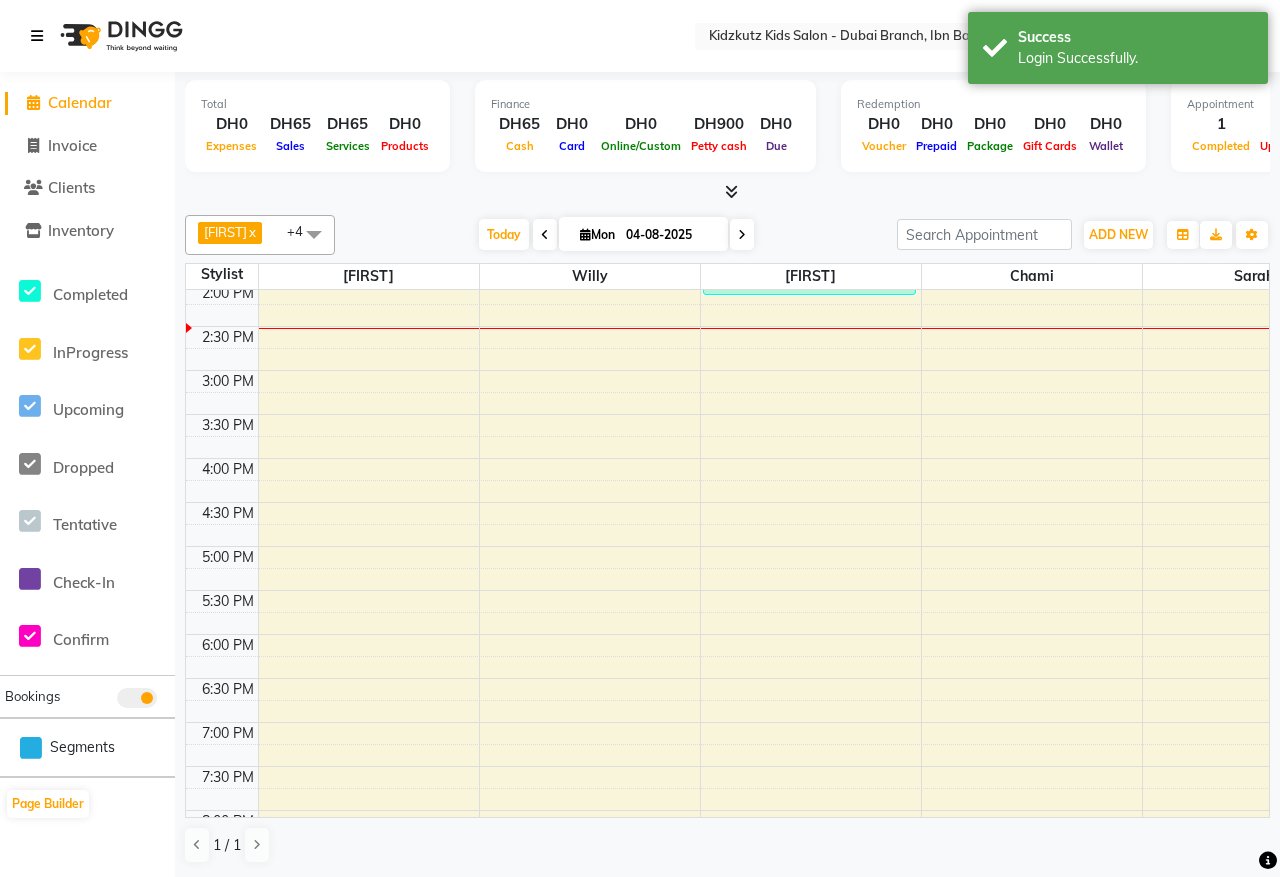 scroll, scrollTop: 630, scrollLeft: 0, axis: vertical 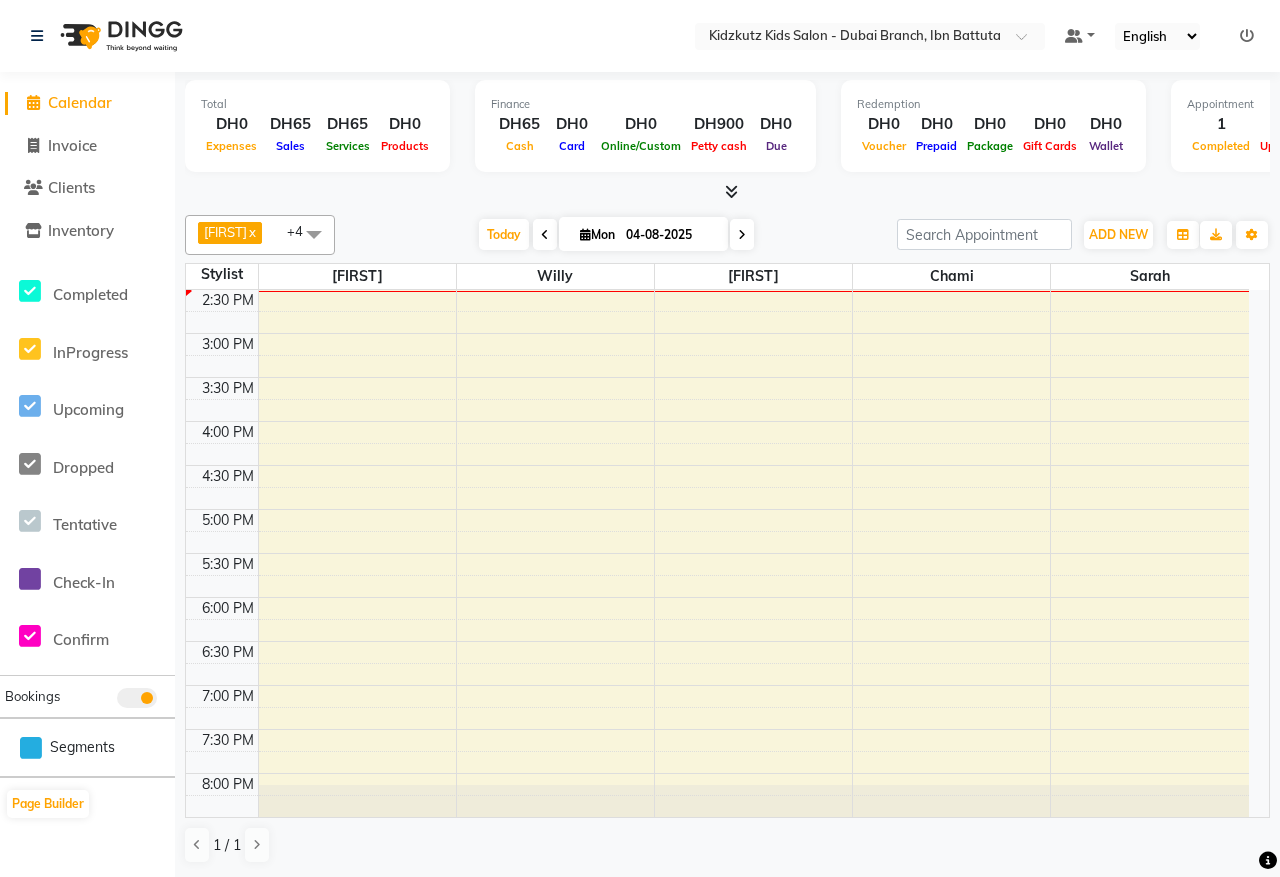 click on "Total  DH0  Expenses DH65  Sales DH65  Services DH0  Products Finance  DH65  Cash DH0  Card DH0  Online/Custom DH900 Petty cash DH0 Due  Redemption  DH0 Voucher DH0 Prepaid DH0 Package DH0  Gift Cards DH0  Wallet  Appointment  1 Completed 0 Upcoming 0 Ongoing 0 No show  Other sales  DH0  Packages DH0  Memberships DH0  Vouchers DH0  Prepaids DH0  Gift Cards [FIRST]  x [FIRST]  x [FIRST]  x [FIRST]  x [FIRST]  x +4 Select All [FIRST] Barber6 [FIRST] [FIRST] [FIRST] [FIRST] Today  Mon 04-08-2025 Toggle Dropdown Add Appointment Add Invoice Add Expense Add Client Add Transaction Toggle Dropdown Add Appointment Add Invoice Add Expense Add Client ADD NEW Toggle Dropdown Add Appointment Add Invoice Add Expense Add Client Add Transaction [FIRST]  x [FIRST]  x [FIRST]  x [FIRST]  x [FIRST]  x +4 Select All [FIRST] Barber6 [FIRST] [FIRST] [FIRST] [FIRST] Group By  Staff View   Room View  View as Vertical  Vertical - Week View  Horizontal  Horizontal - Week View  List  Toggle Dropdown Calendar Settings Manage Tags   Arrange Stylists   Reset Stylists" 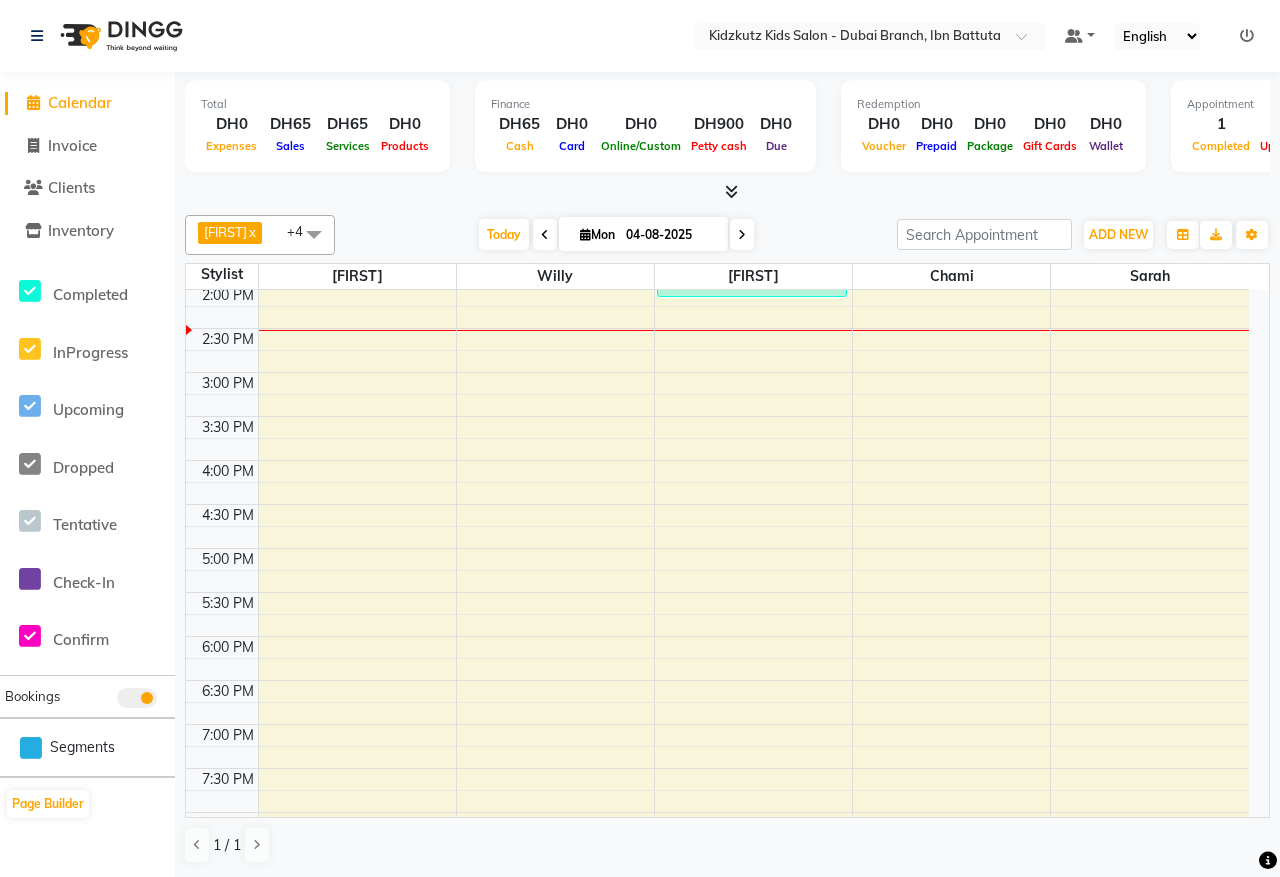 scroll, scrollTop: 522, scrollLeft: 0, axis: vertical 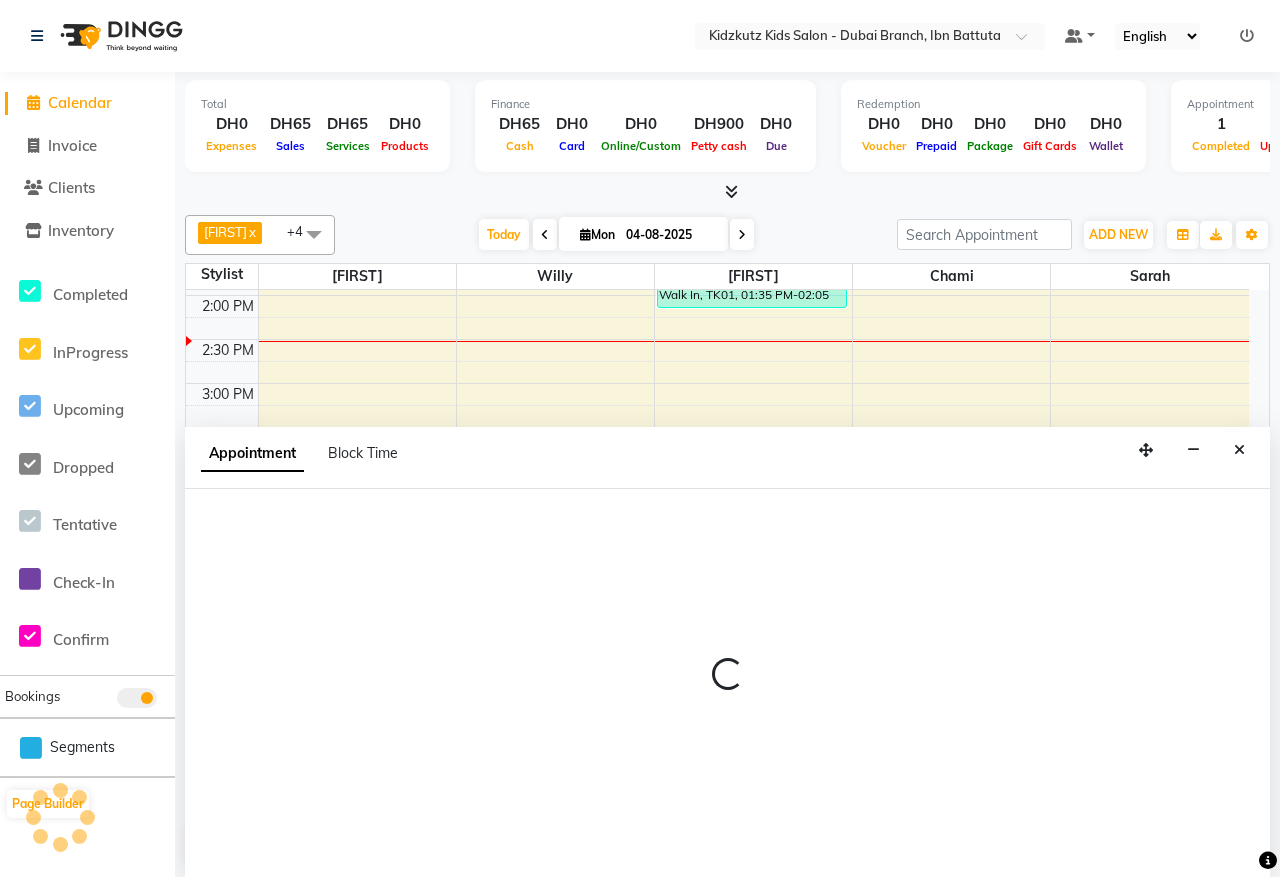select on "85717" 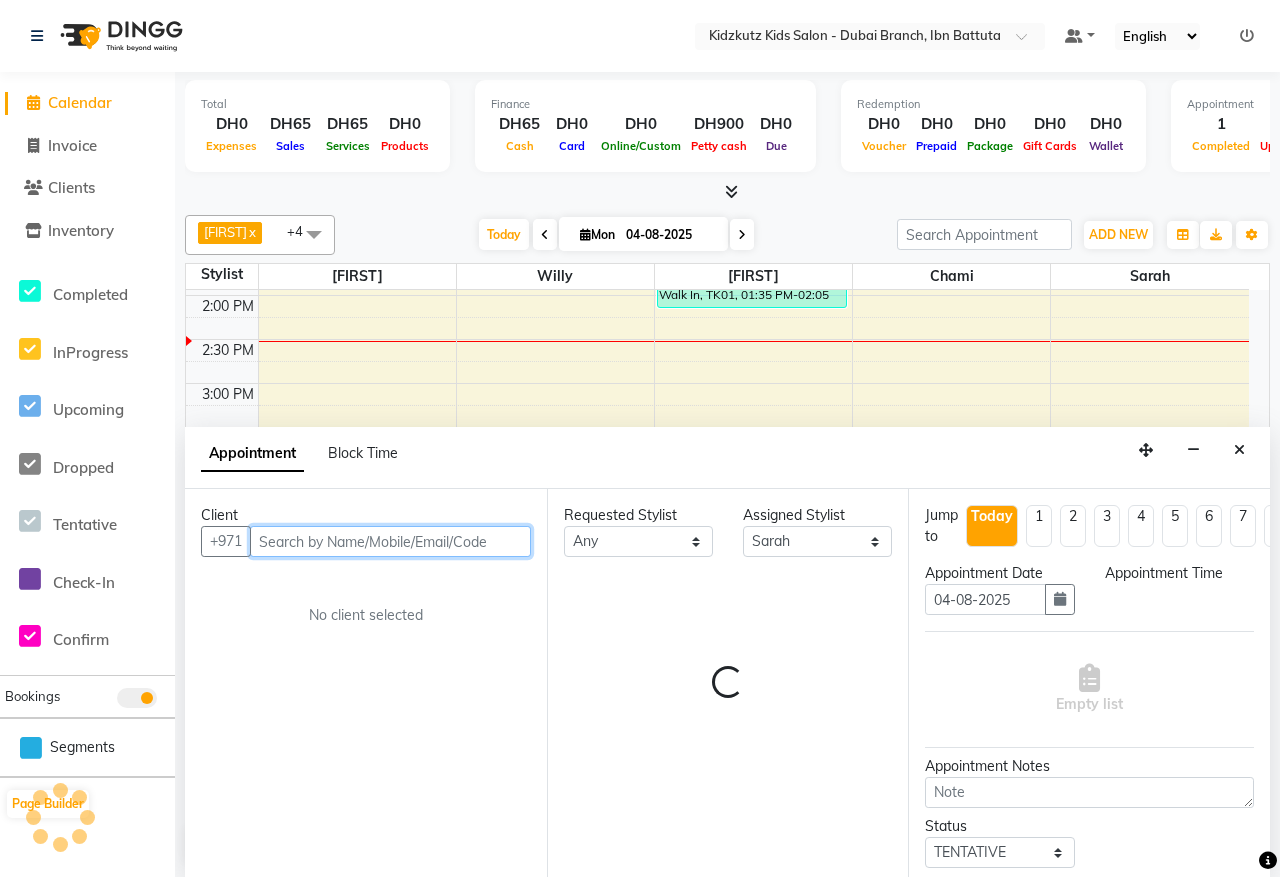 select on "960" 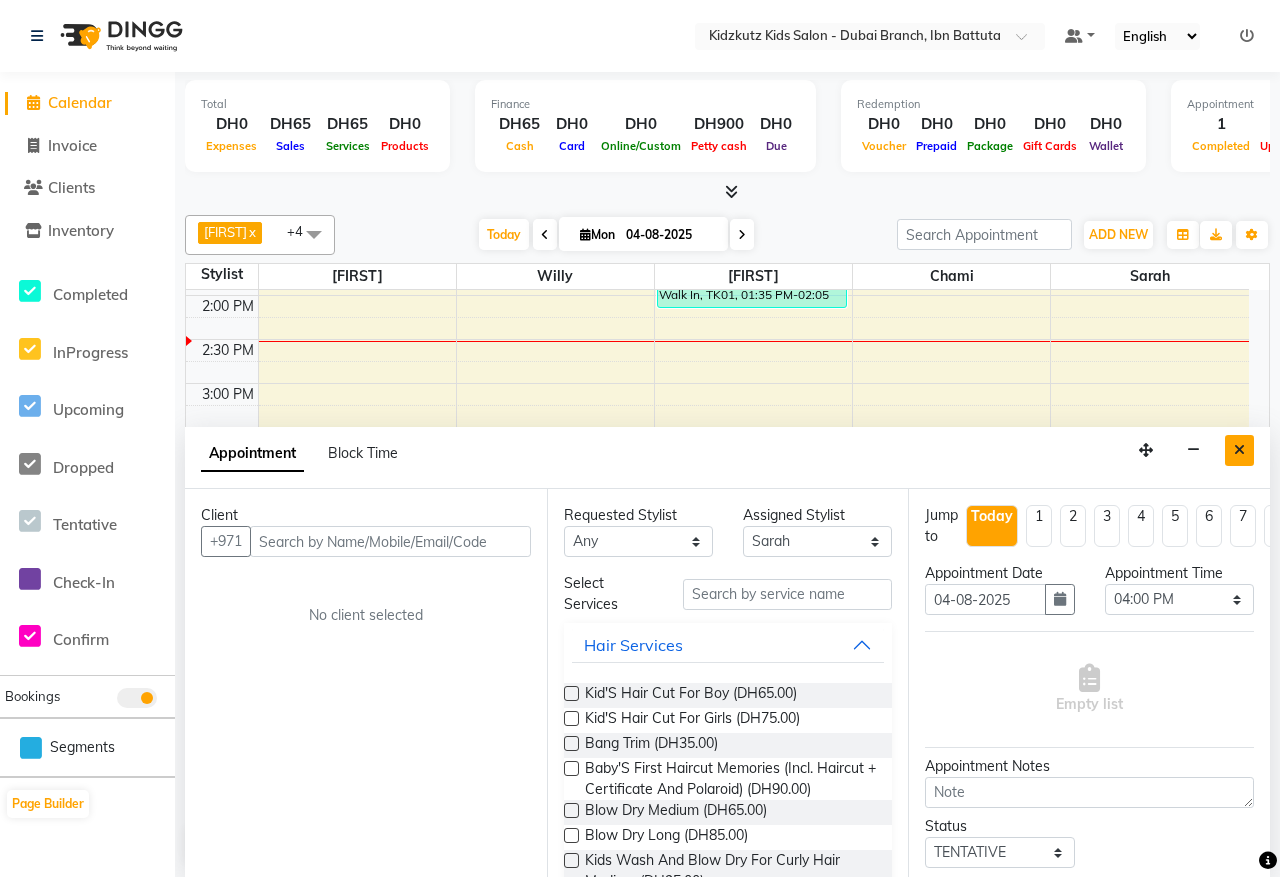click at bounding box center [1239, 450] 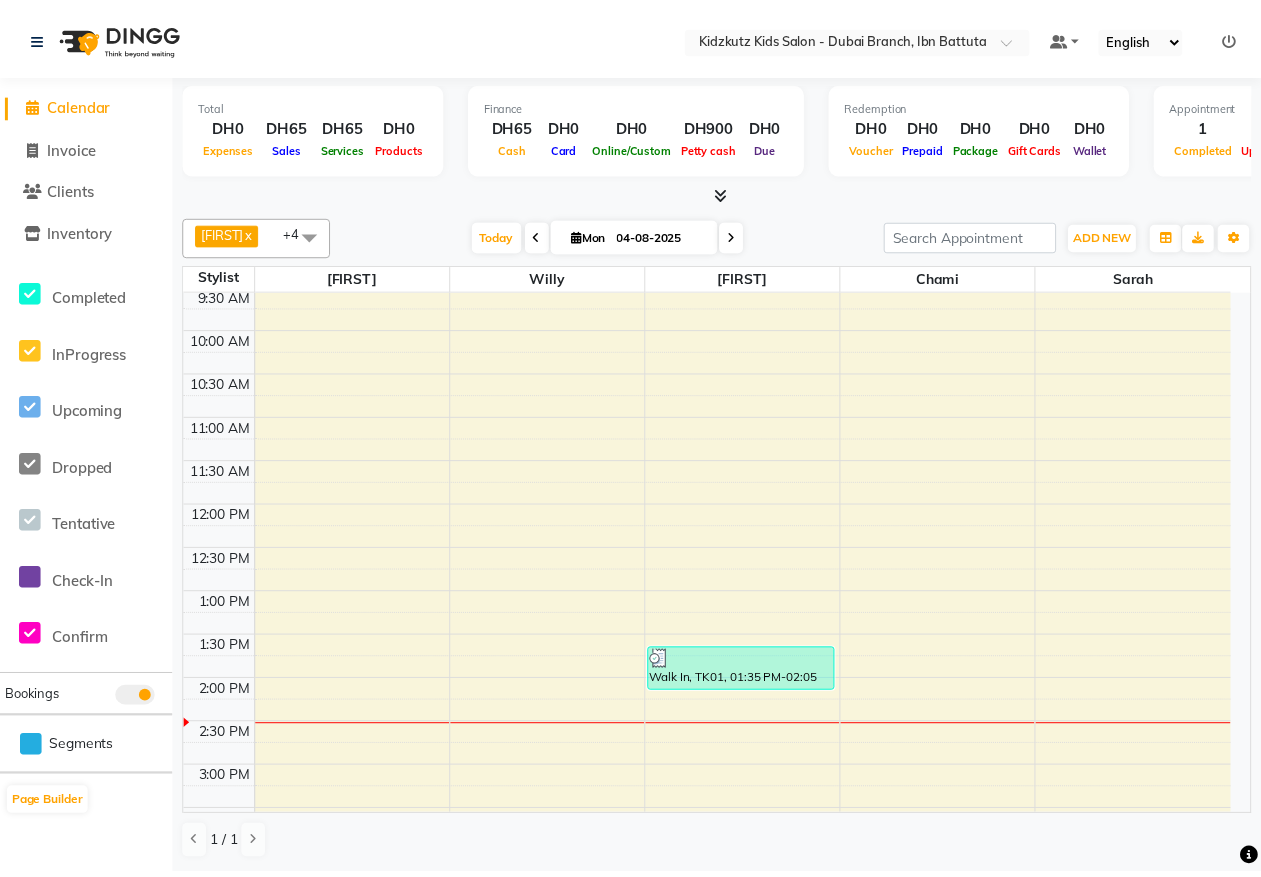 scroll, scrollTop: 105, scrollLeft: 0, axis: vertical 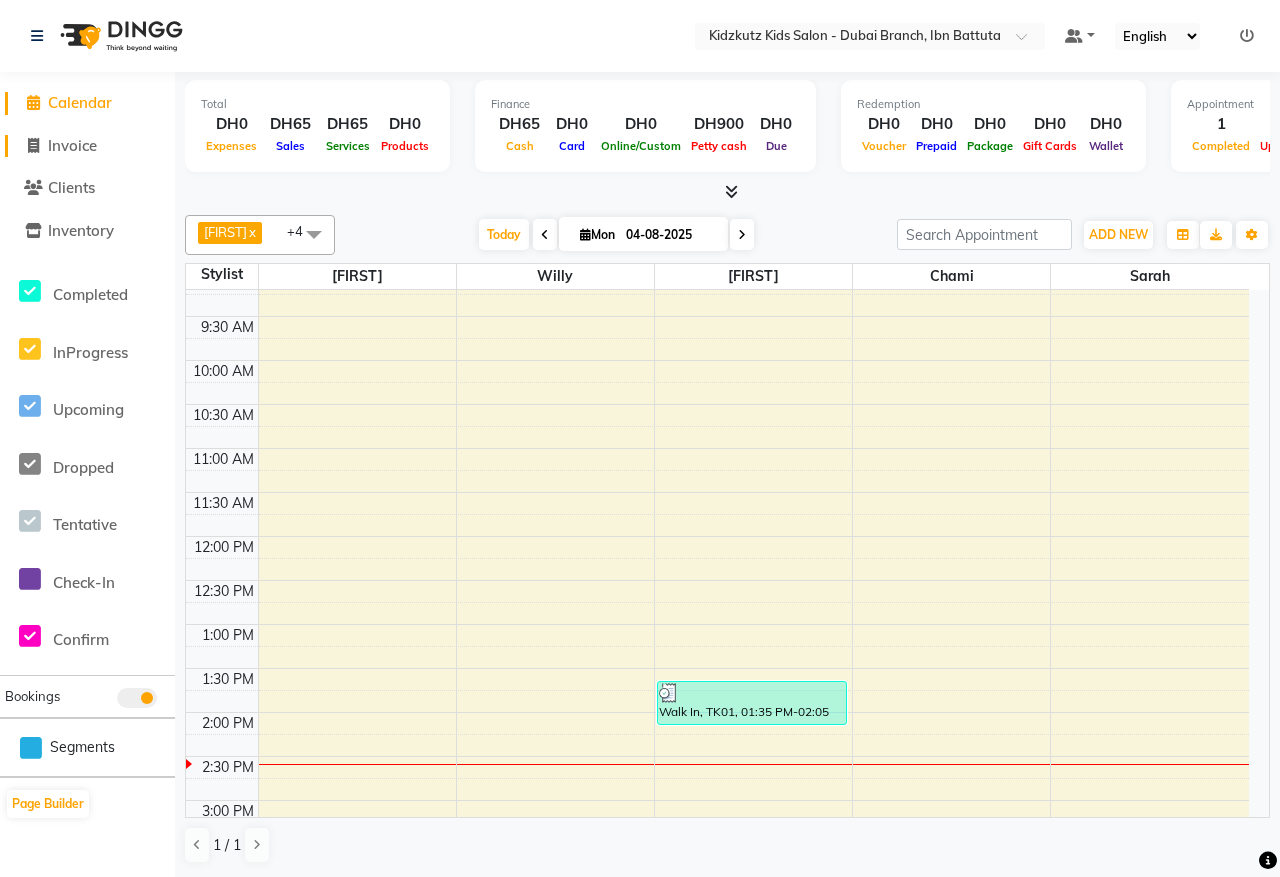 click on "Invoice" 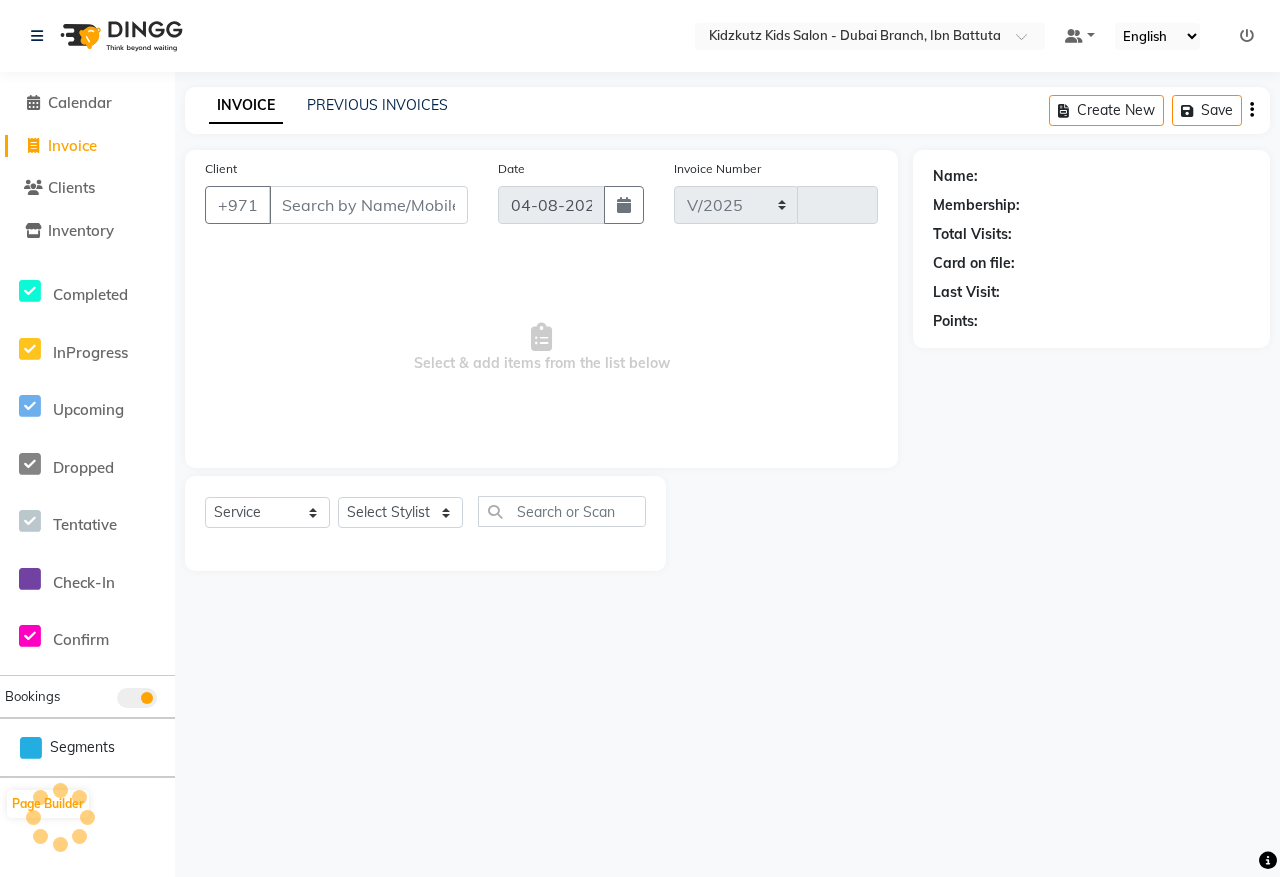select on "8554" 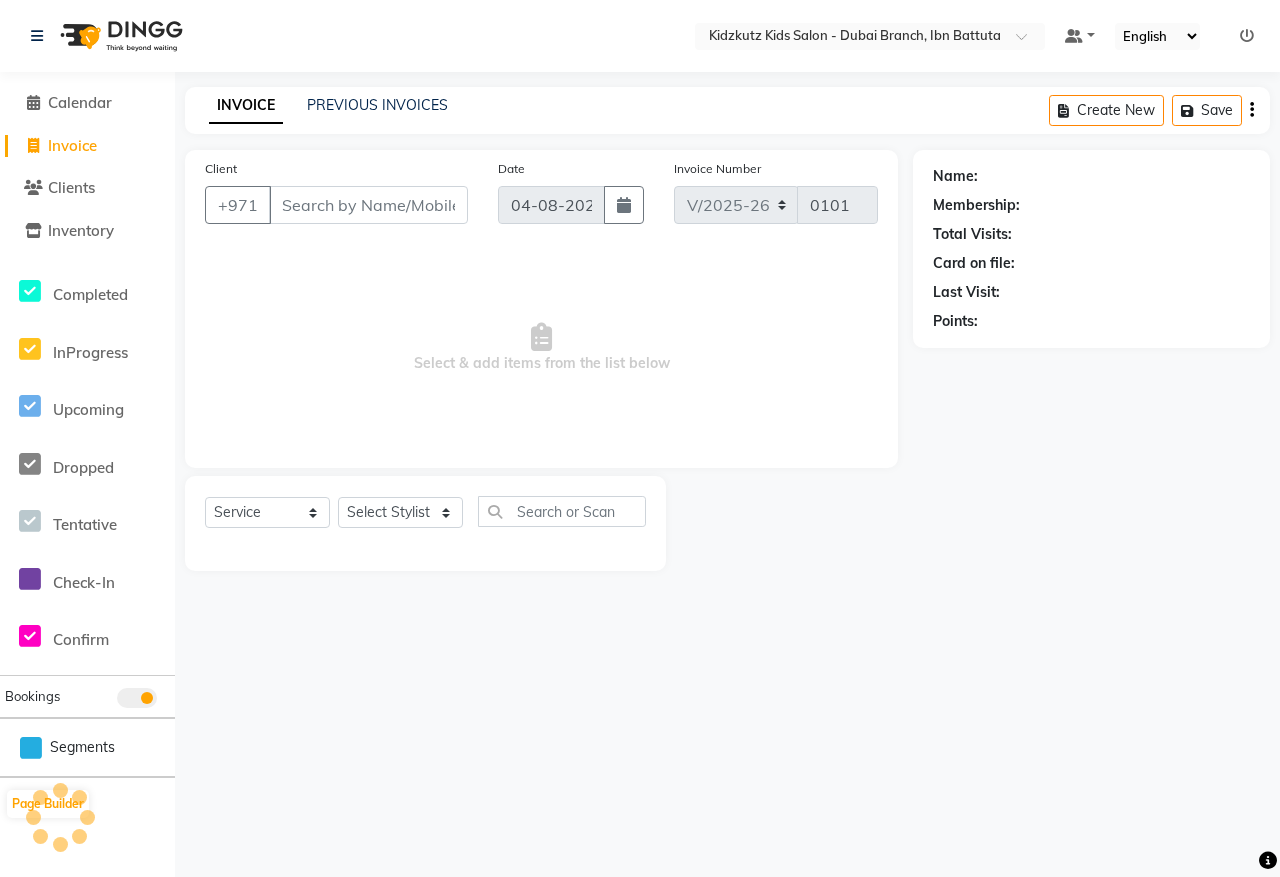 click on "Client" at bounding box center [368, 205] 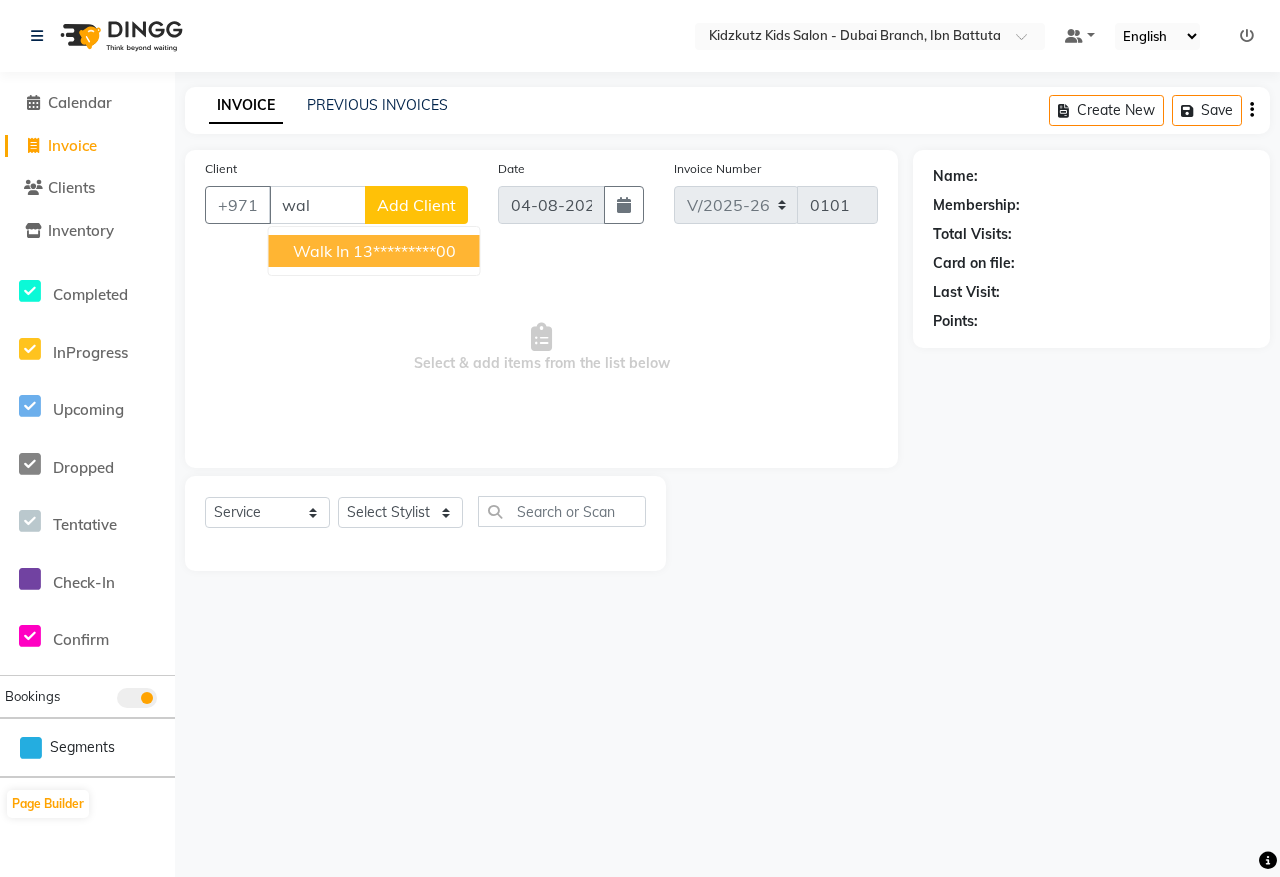 click on "13*********00" at bounding box center (404, 251) 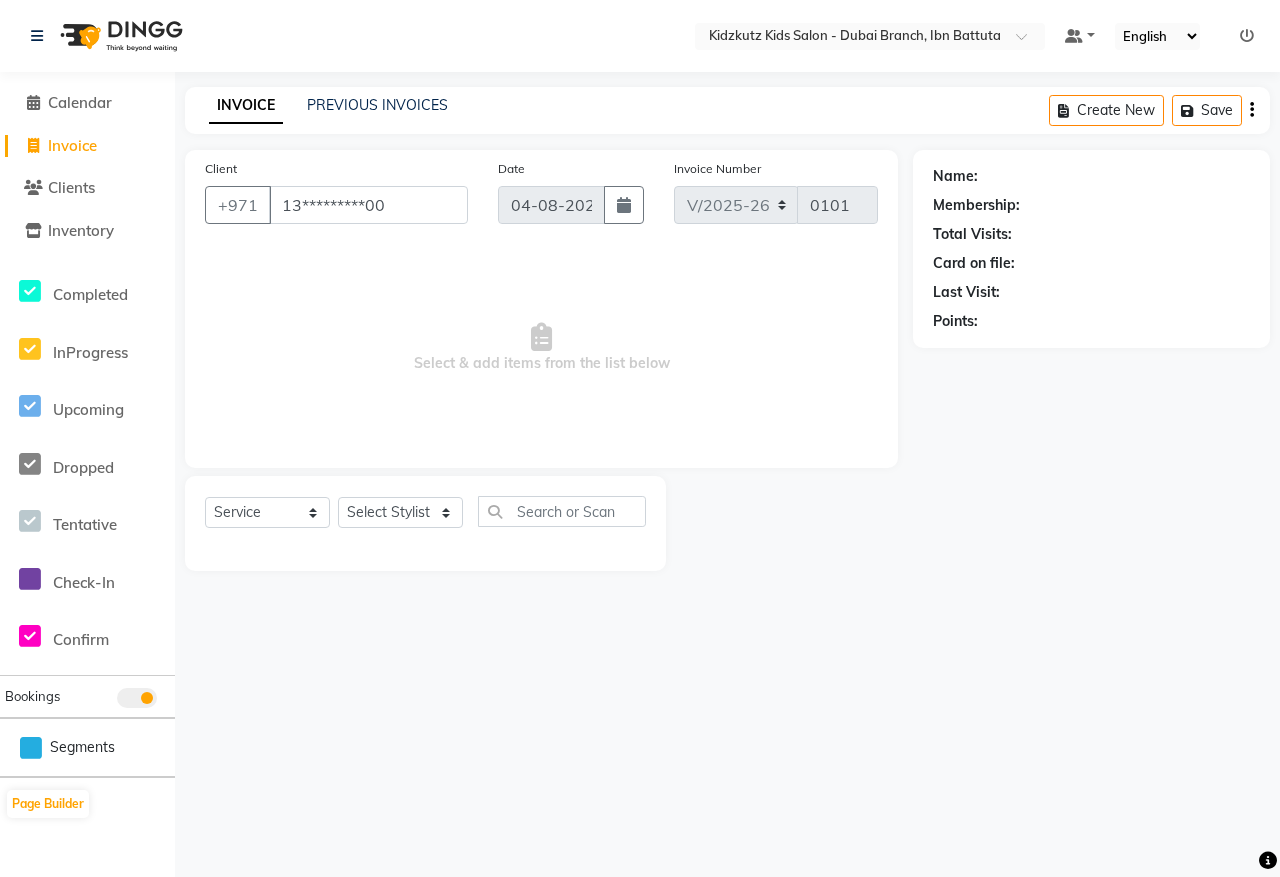 type on "13*********00" 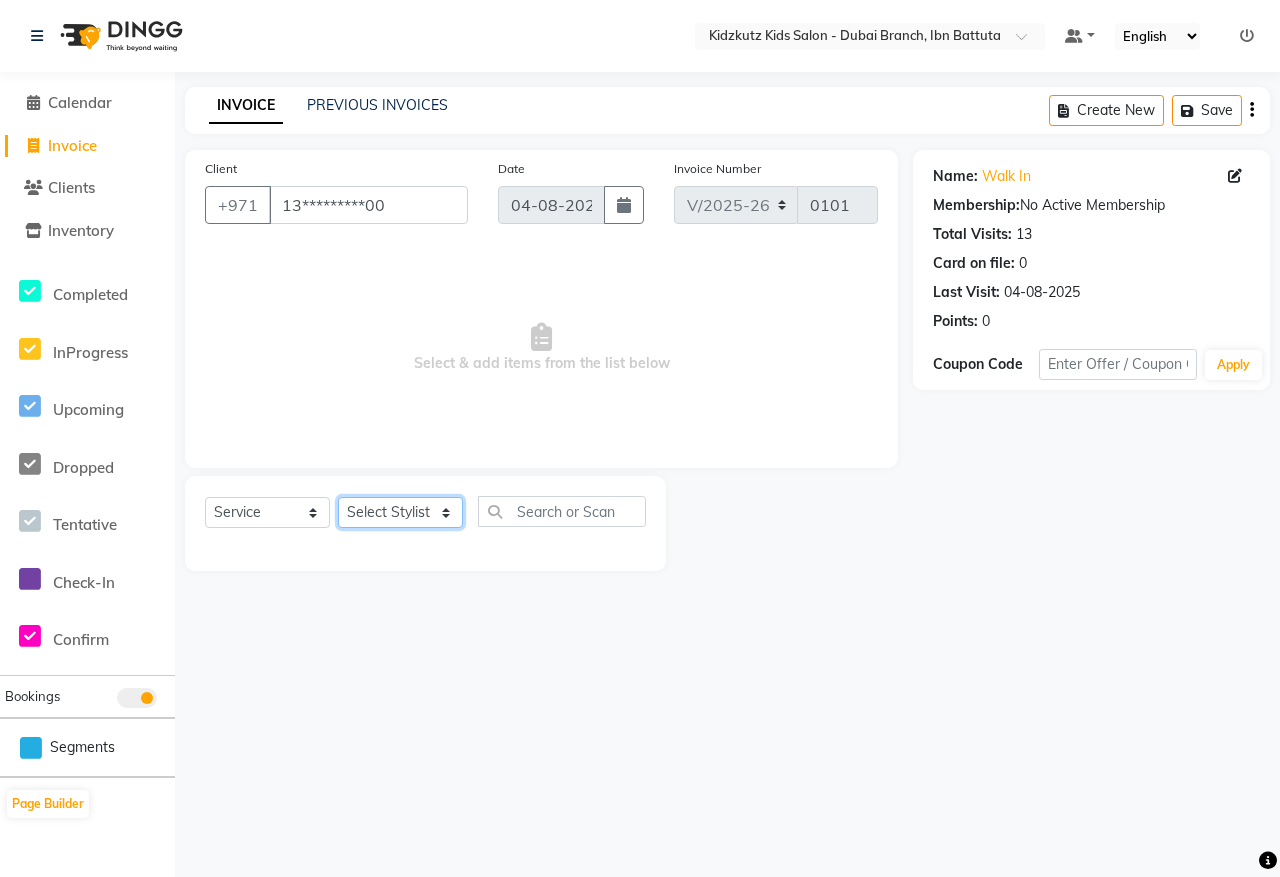 click on "Select Stylist Aris Barber6 Chami Mr. Marwan Sales Sarah Victor Willy" 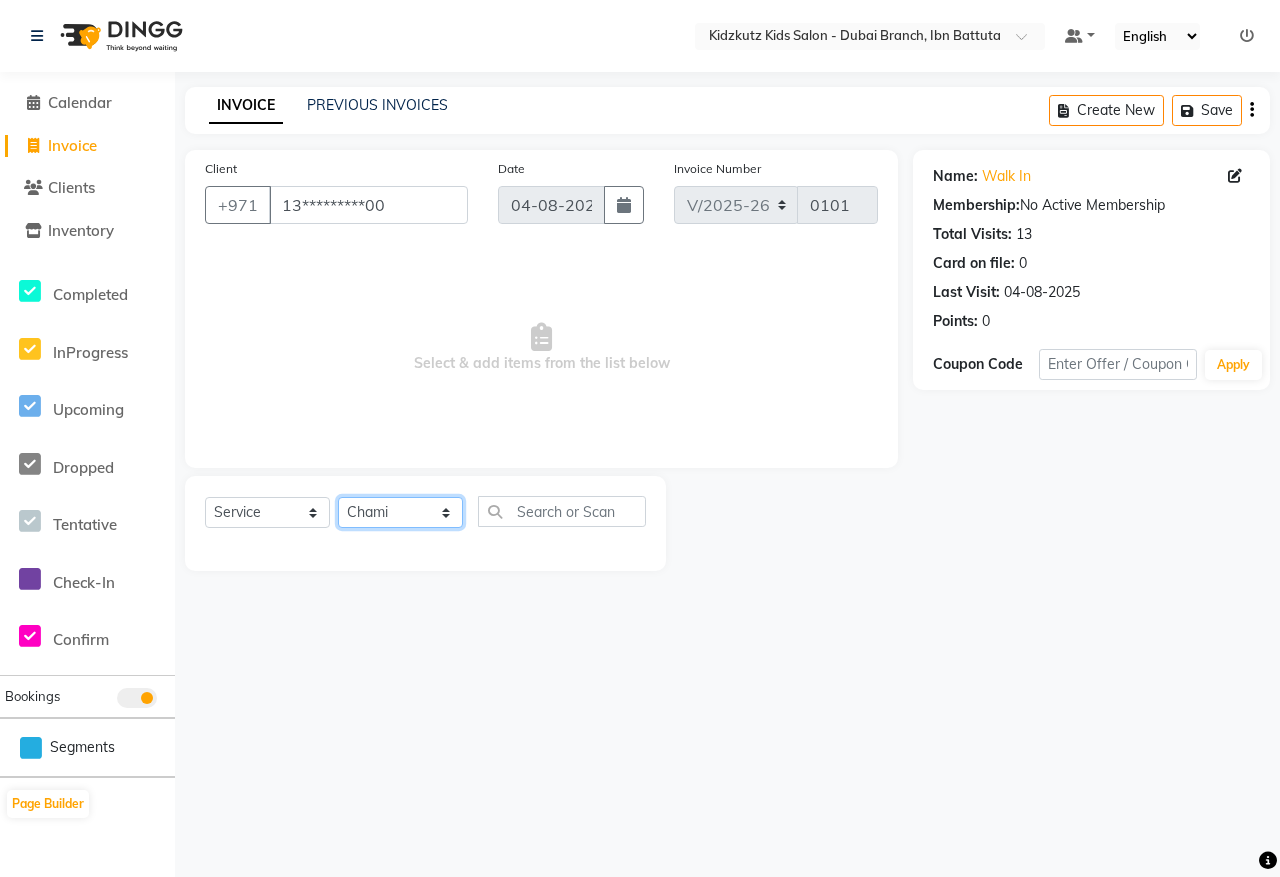 click on "Select Stylist Aris Barber6 Chami Mr. Marwan Sales Sarah Victor Willy" 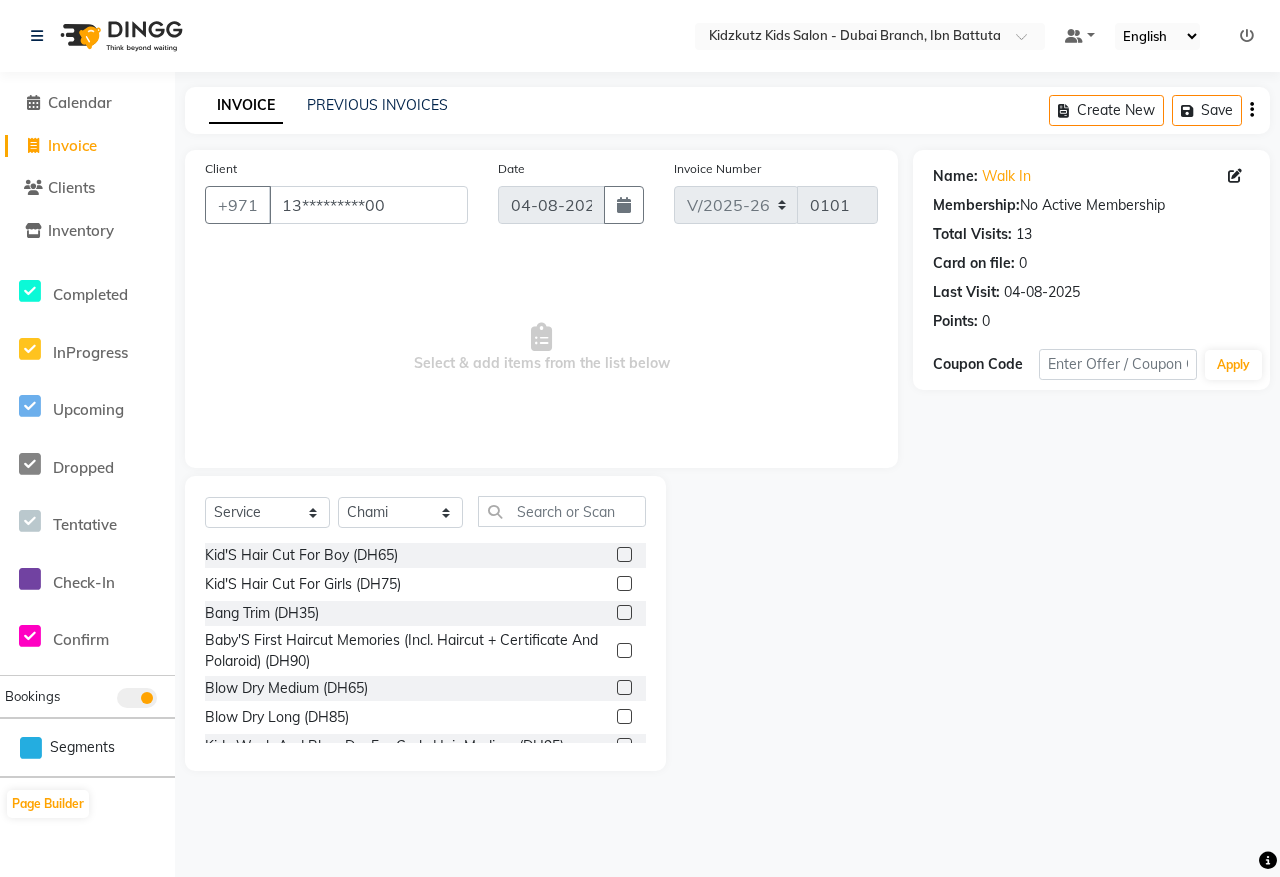 click 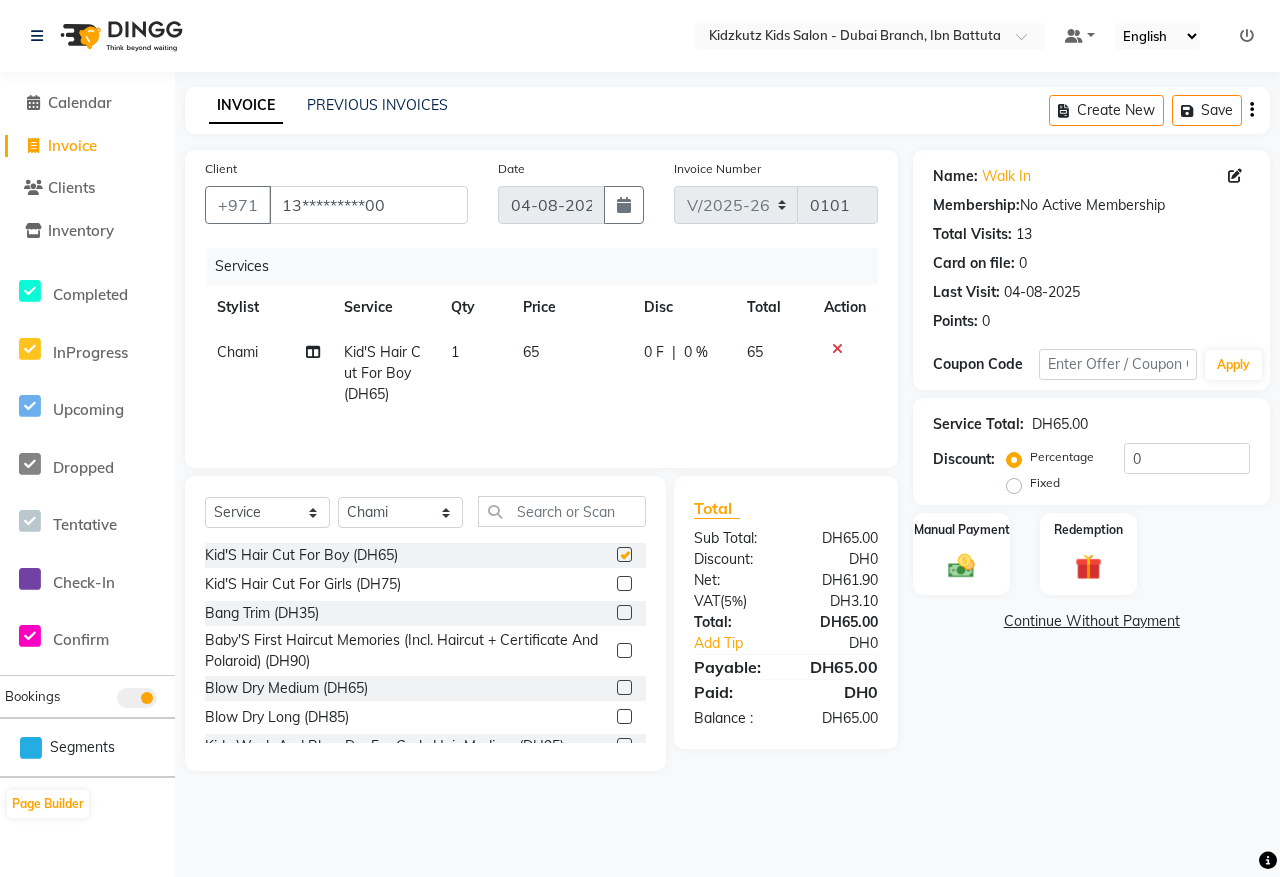 checkbox on "false" 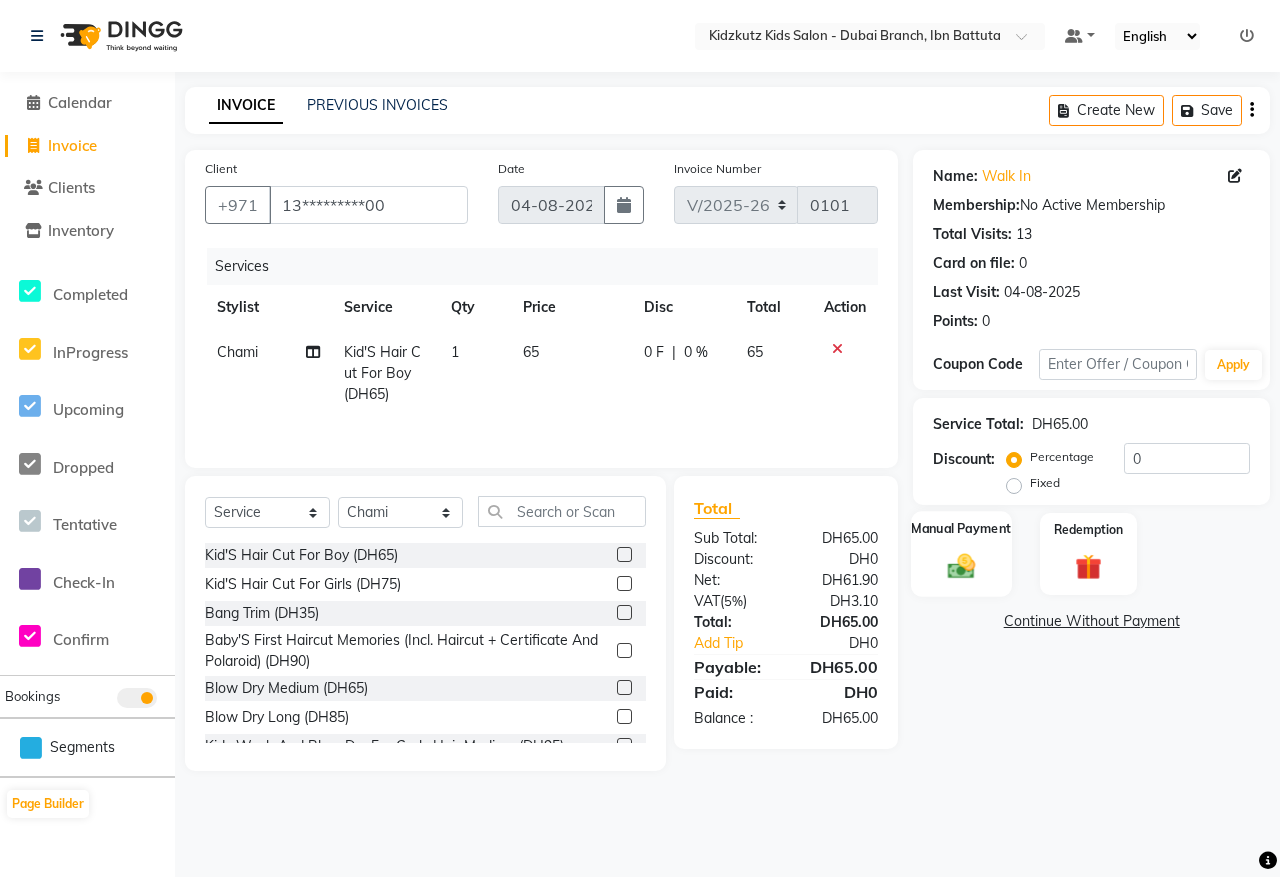 click on "Manual Payment" 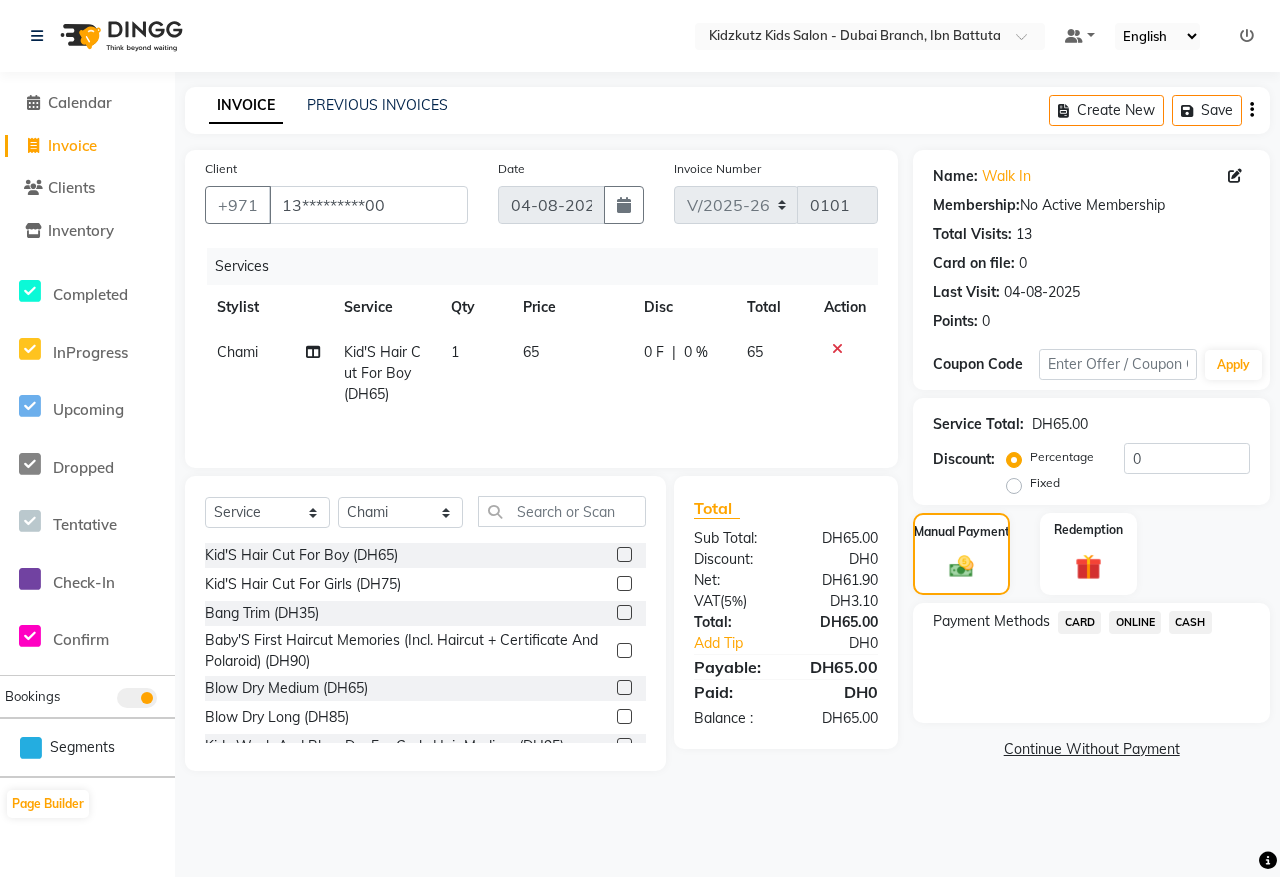 click on "CARD" 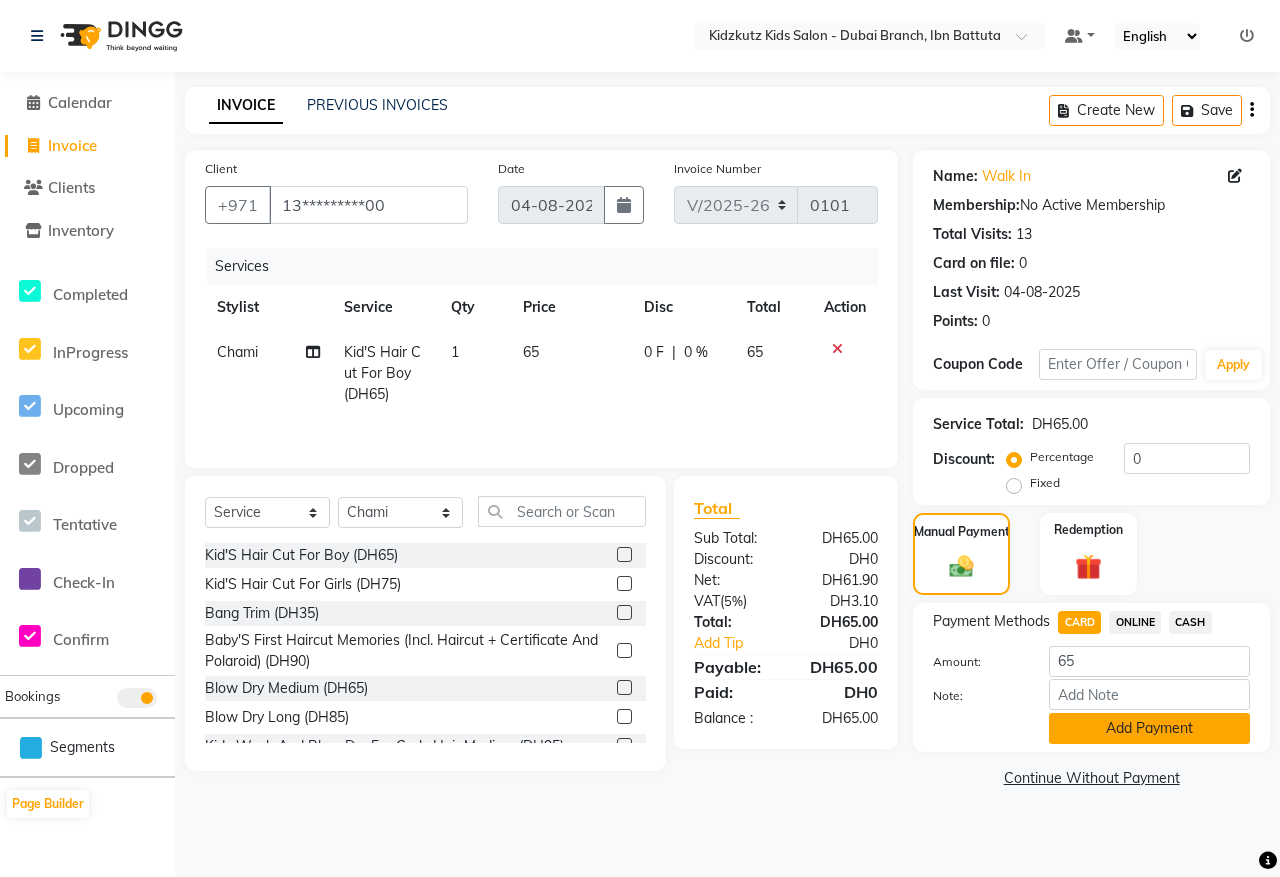 click on "Add Payment" 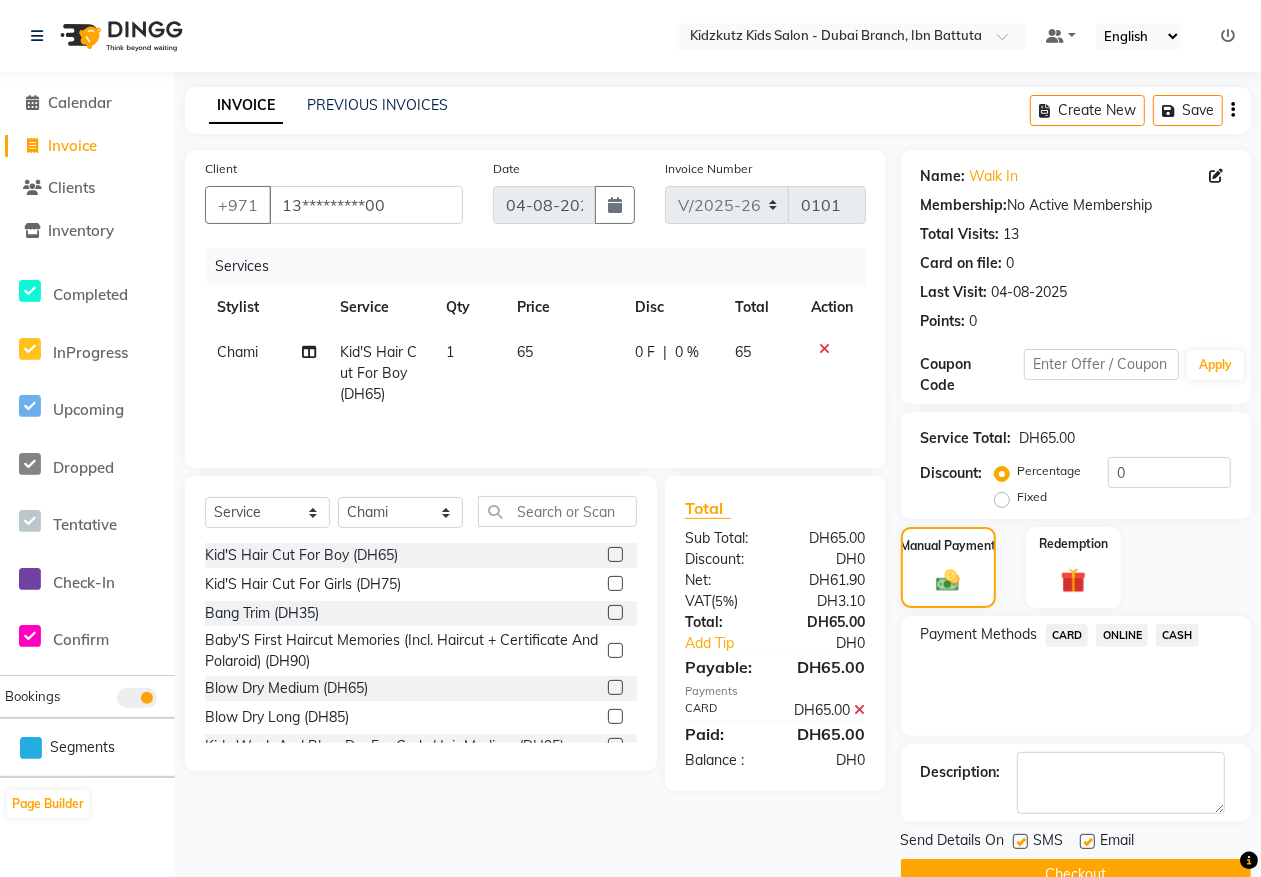 scroll, scrollTop: 43, scrollLeft: 0, axis: vertical 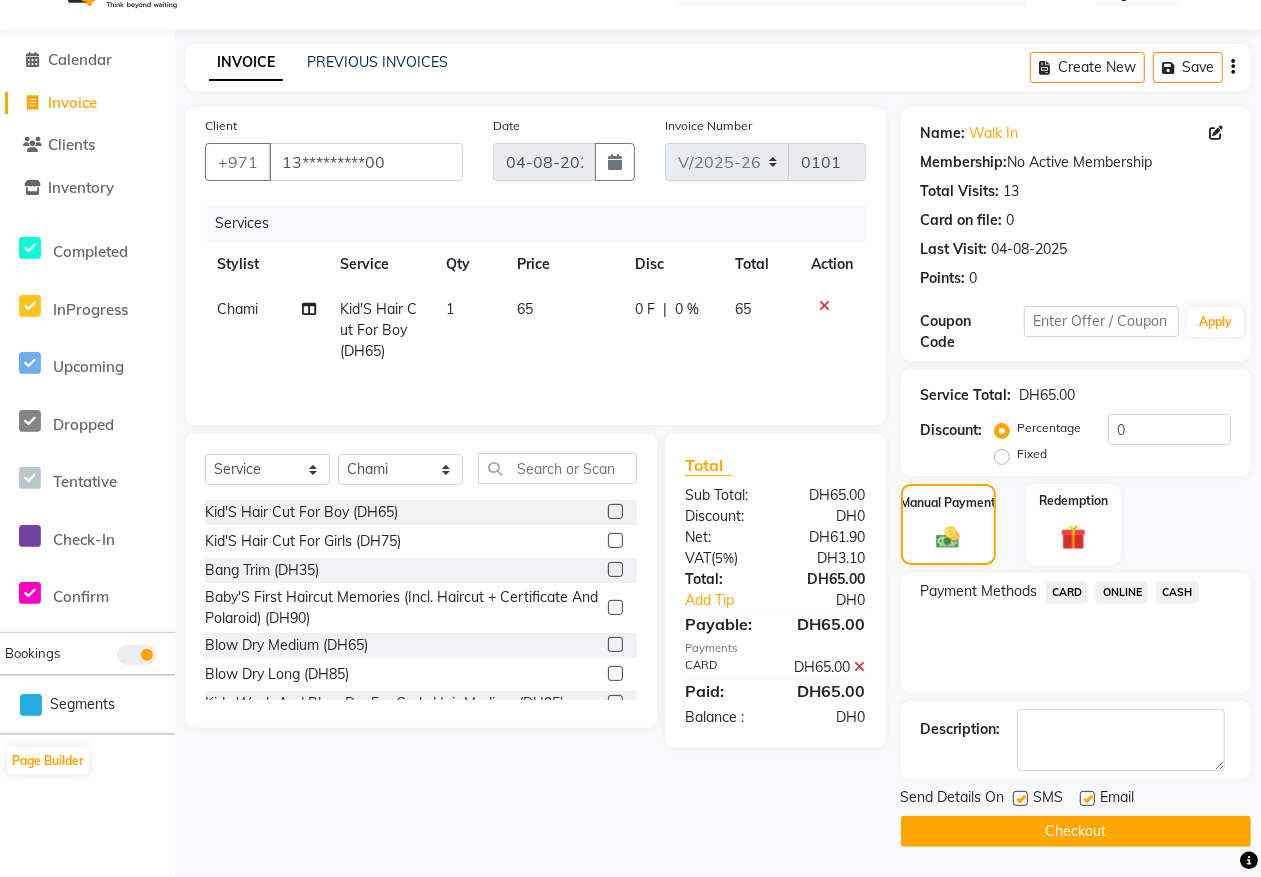click on "Checkout" 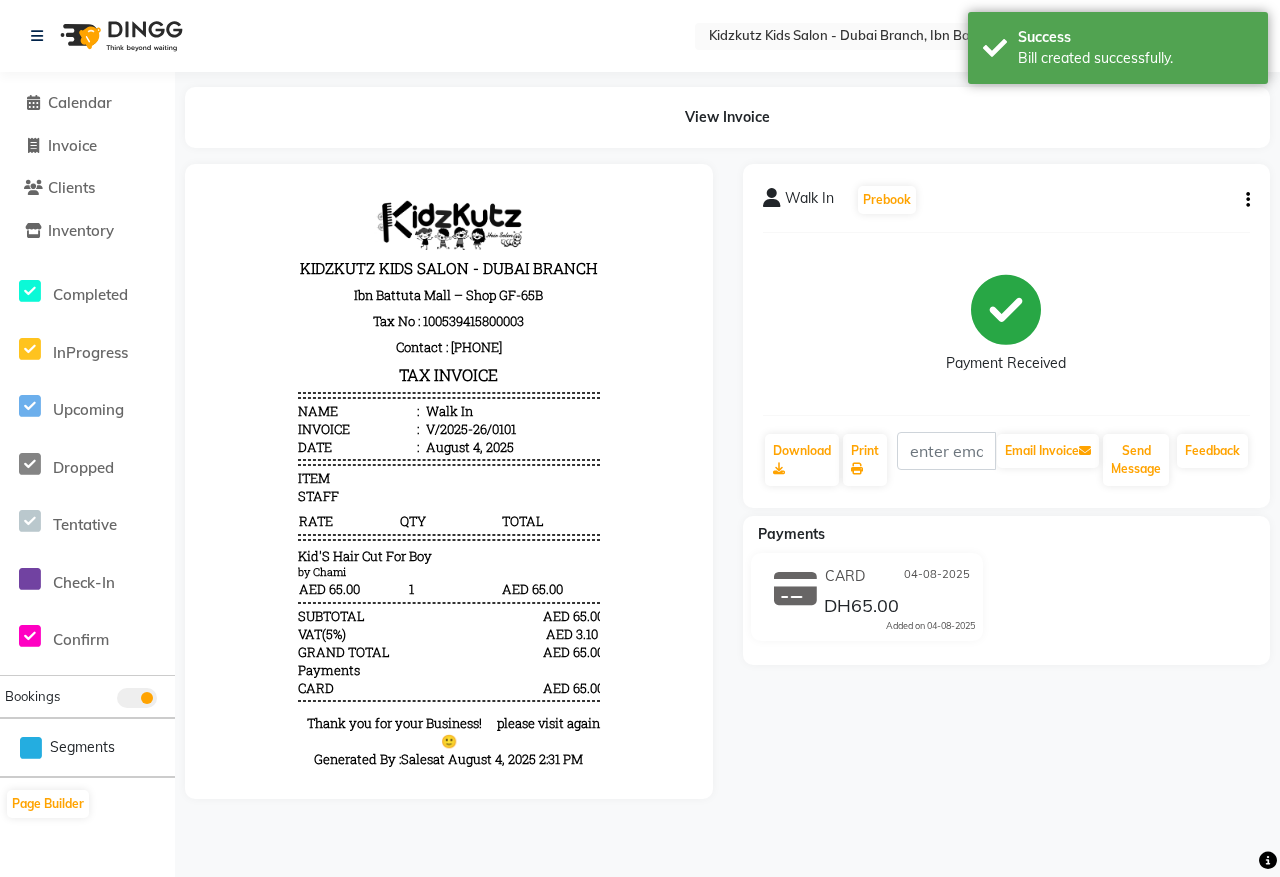 scroll, scrollTop: 0, scrollLeft: 0, axis: both 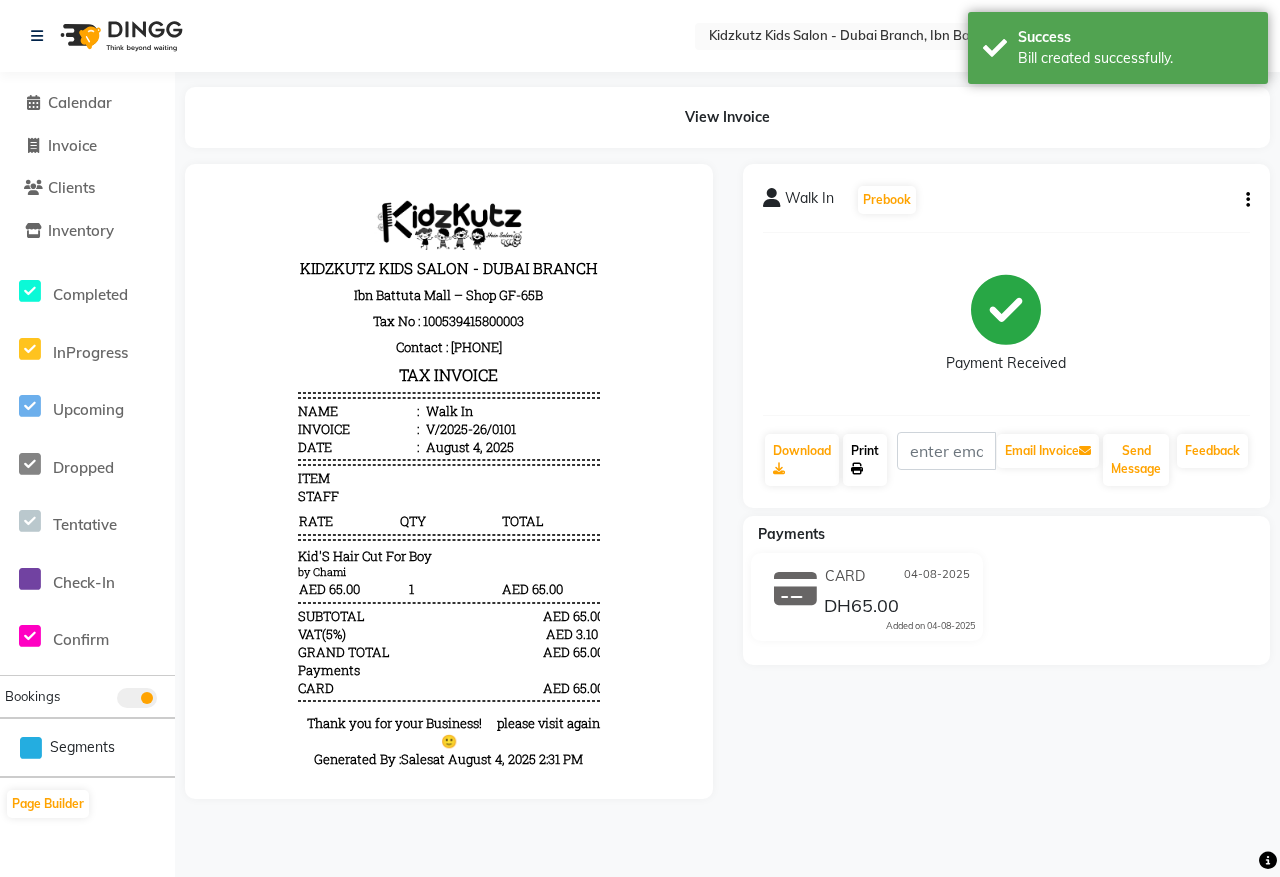 click on "Print" 